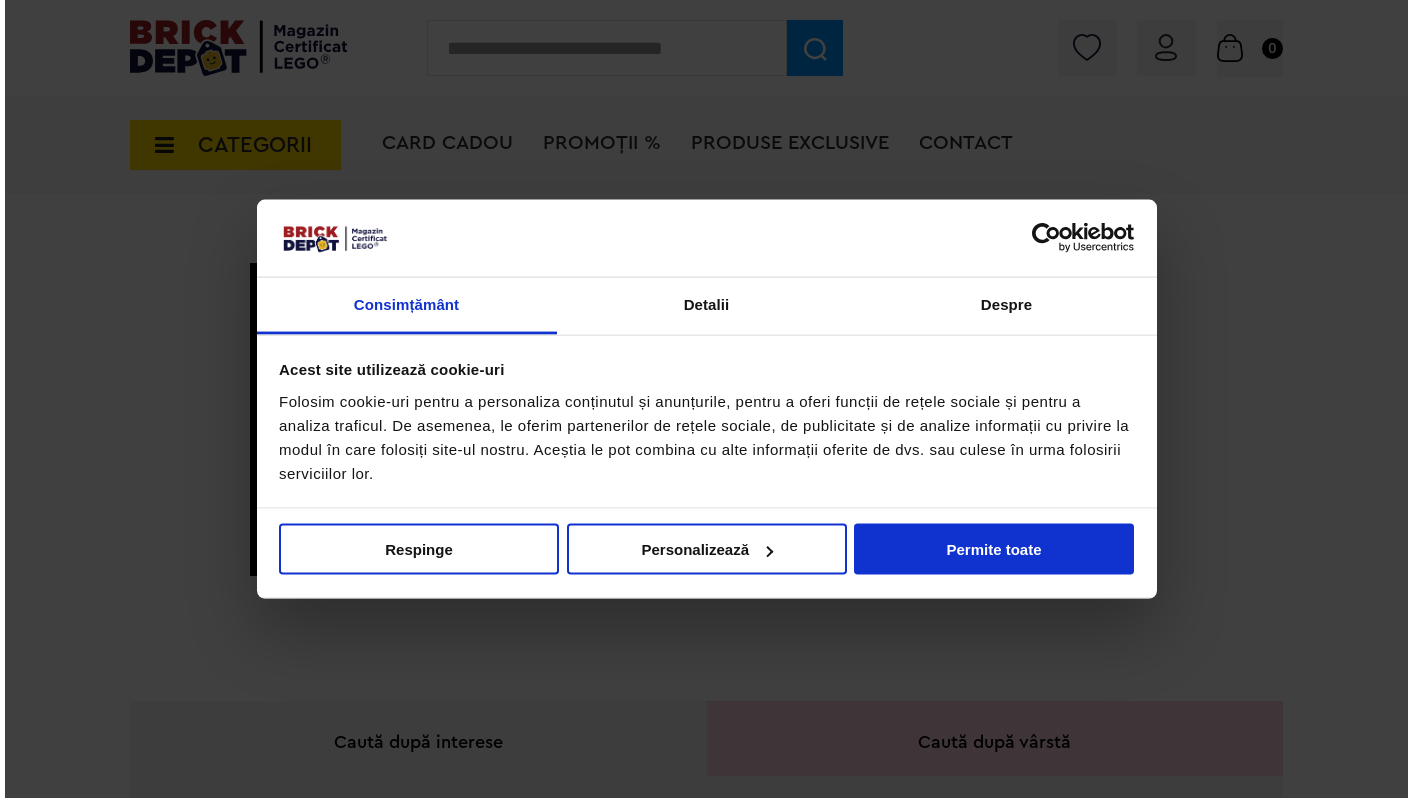 scroll, scrollTop: 0, scrollLeft: 0, axis: both 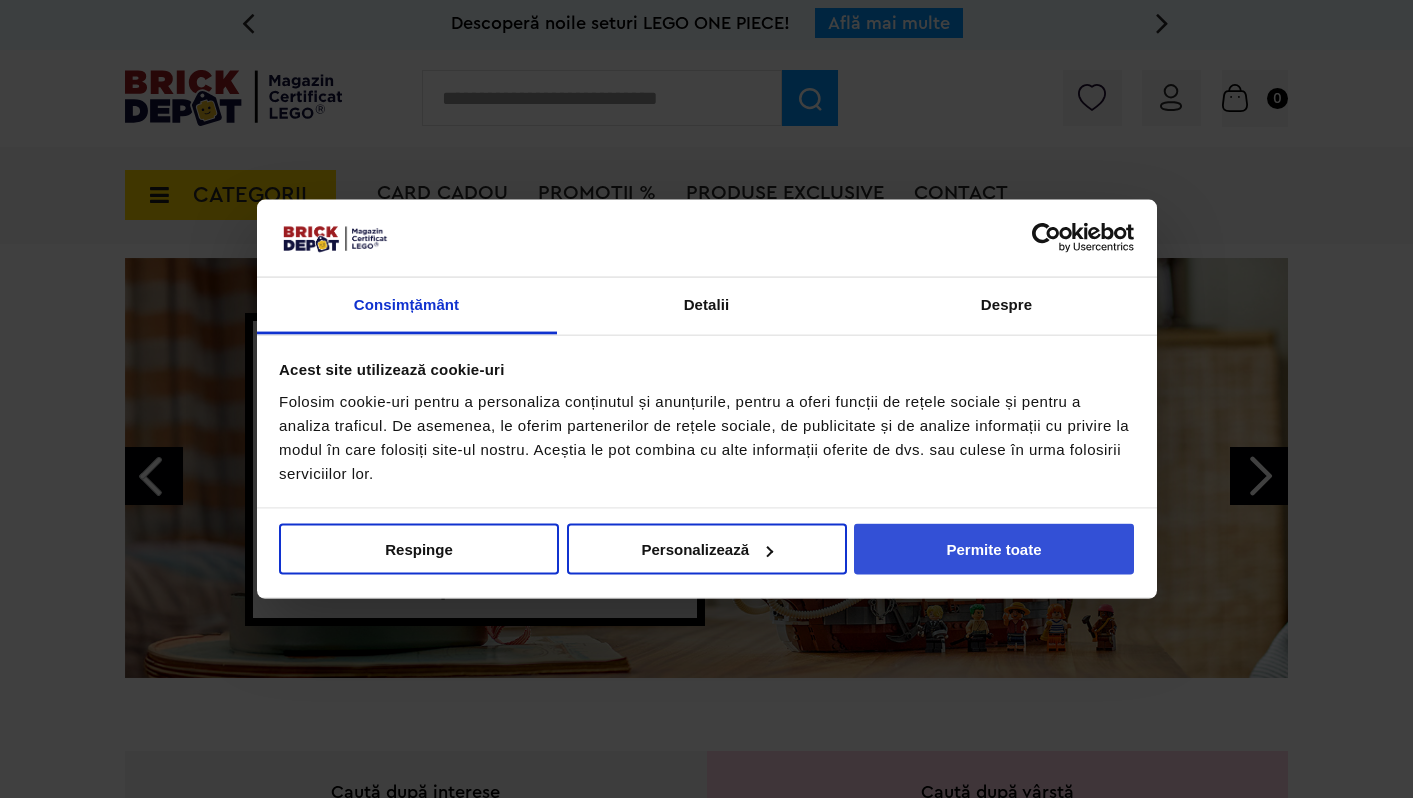 click on "Permite toate" at bounding box center [994, 549] 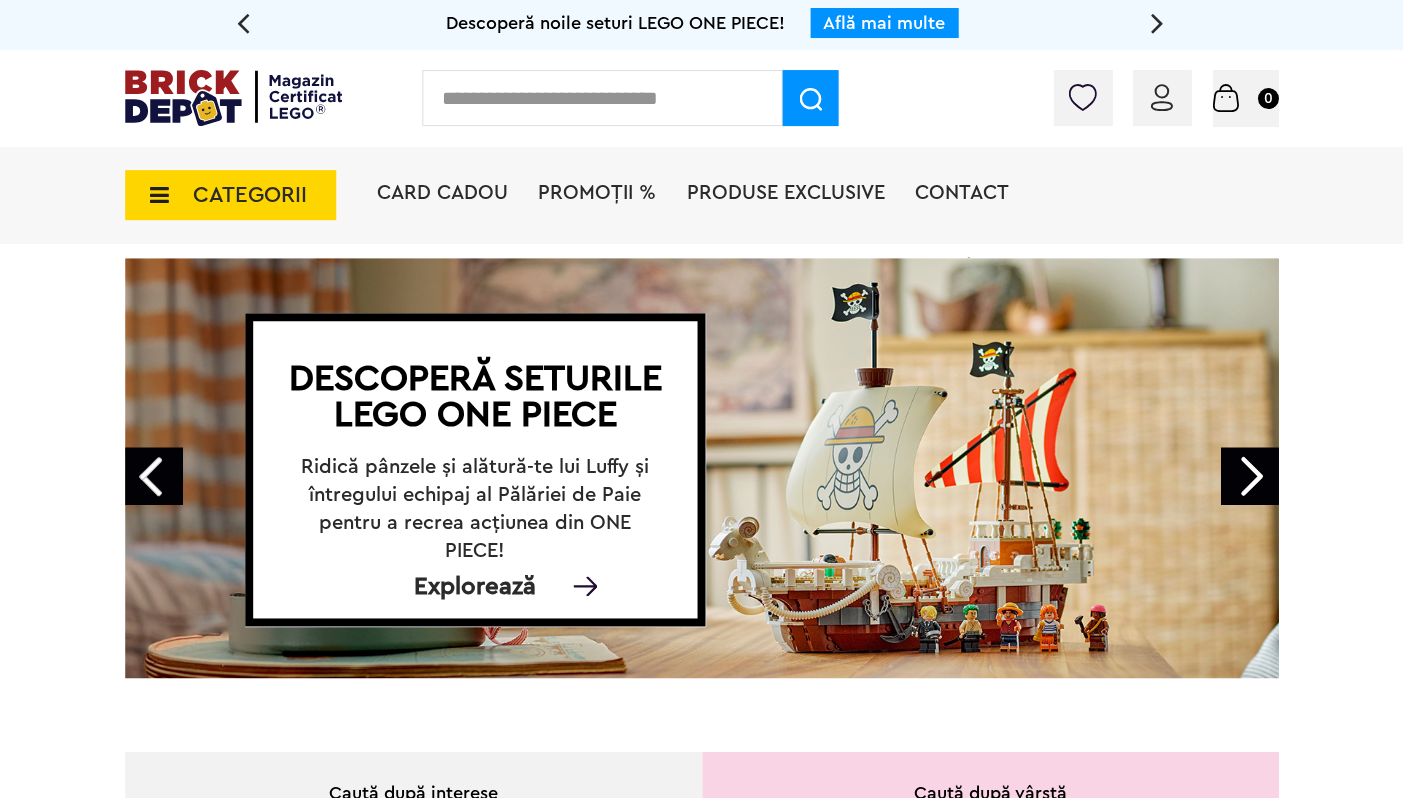 click on "CATEGORII" at bounding box center [250, 195] 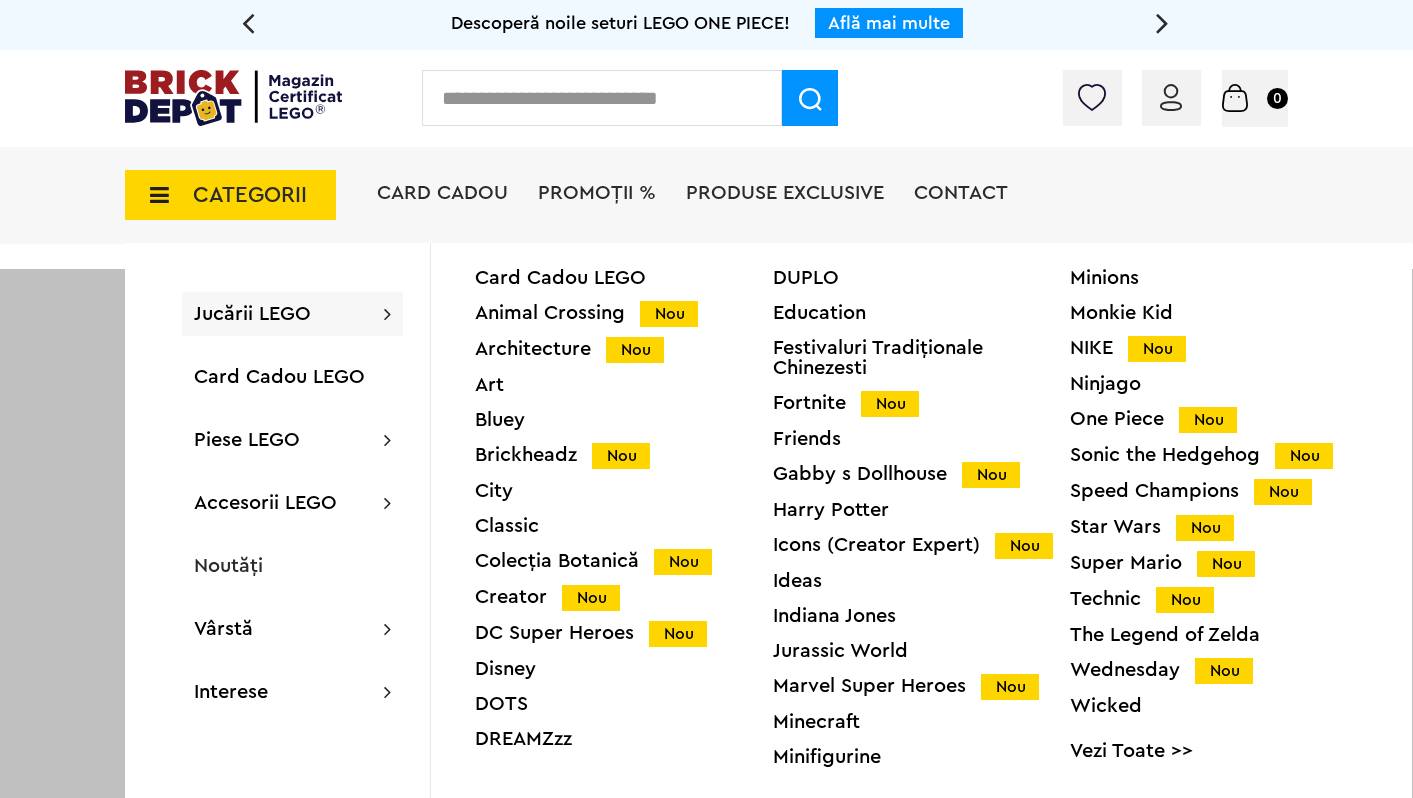 click on "DUPLO" at bounding box center (922, 278) 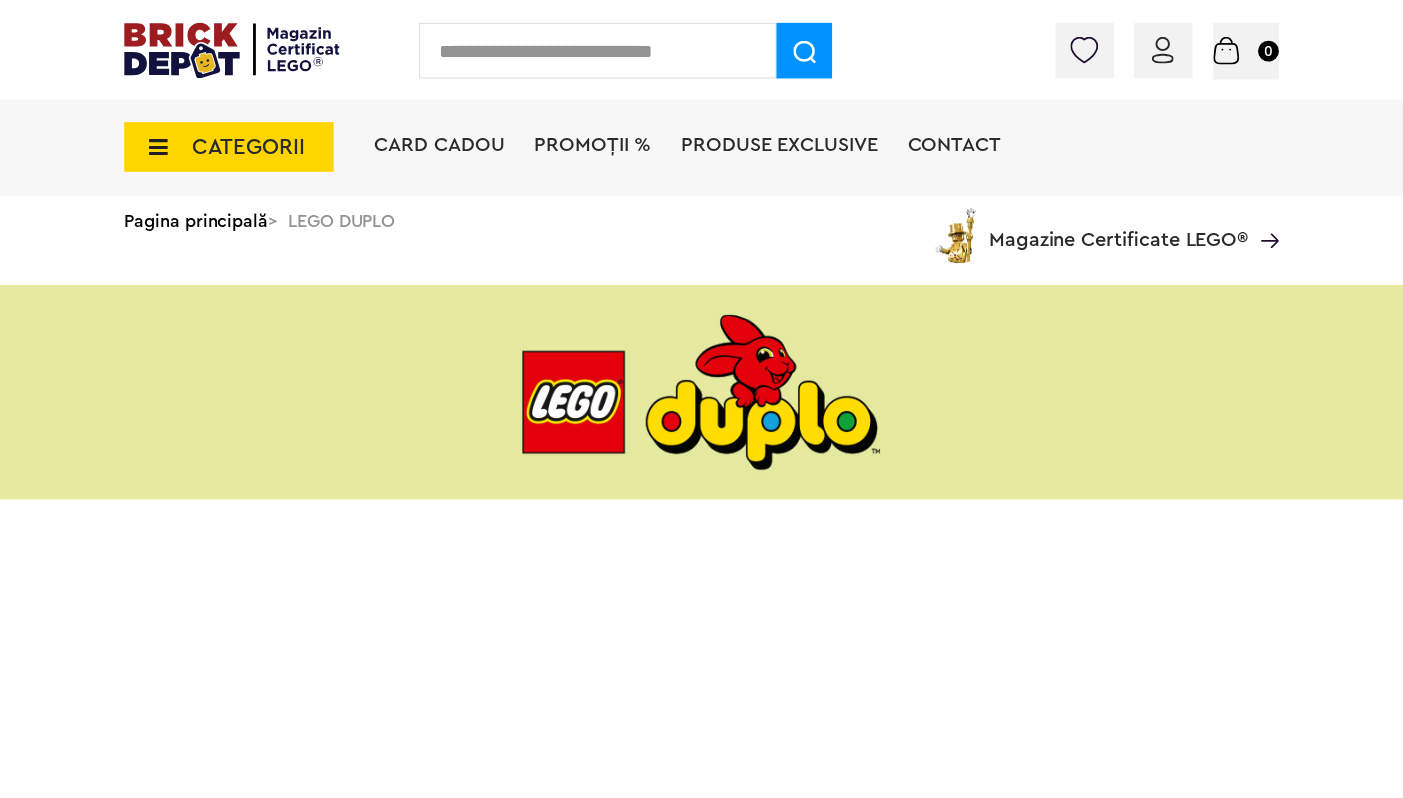 scroll, scrollTop: 0, scrollLeft: 0, axis: both 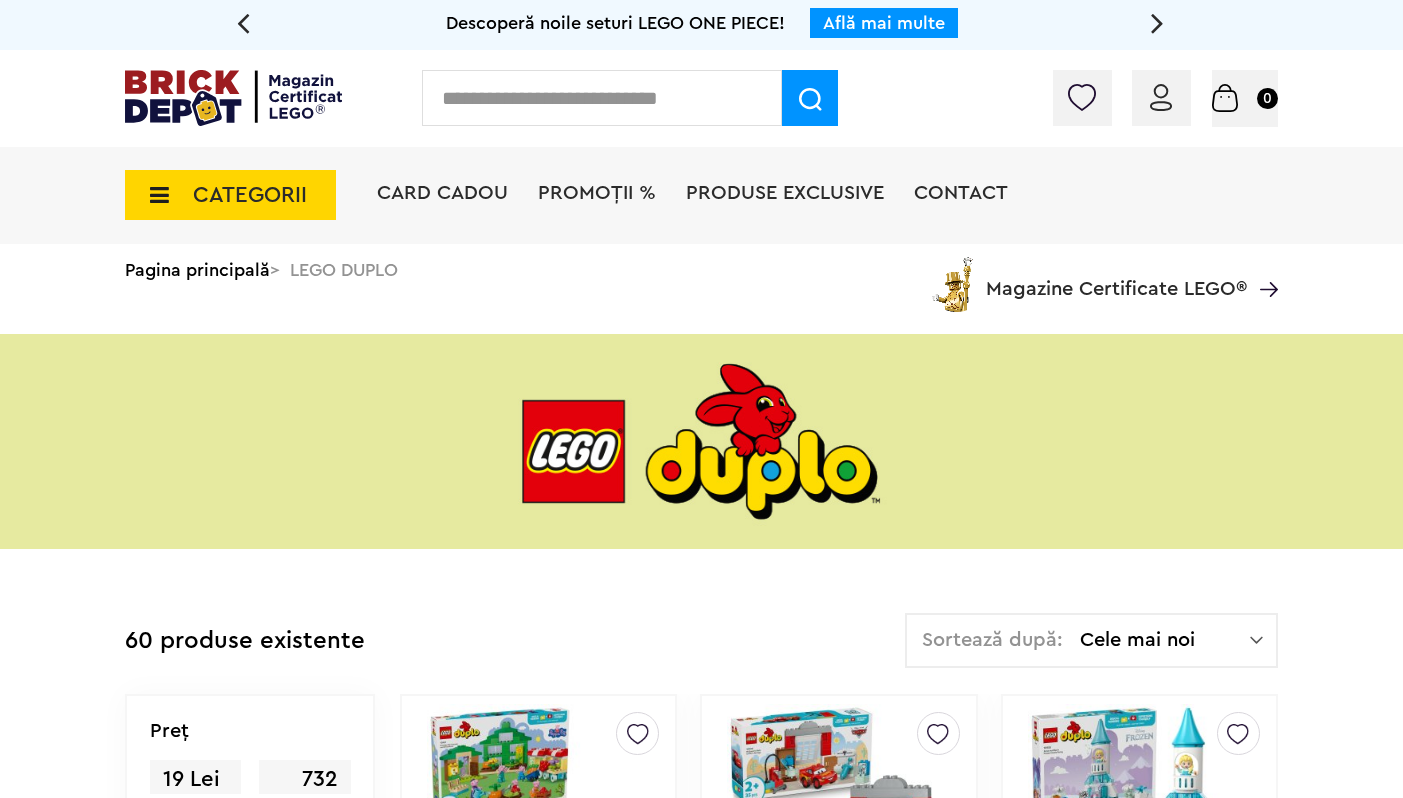 click on "Sortează după:
Cele mai noi
Cele mai noi
Cele mai vechi
Cele mai ieftine
Cele mai scumpe" at bounding box center [1091, 640] 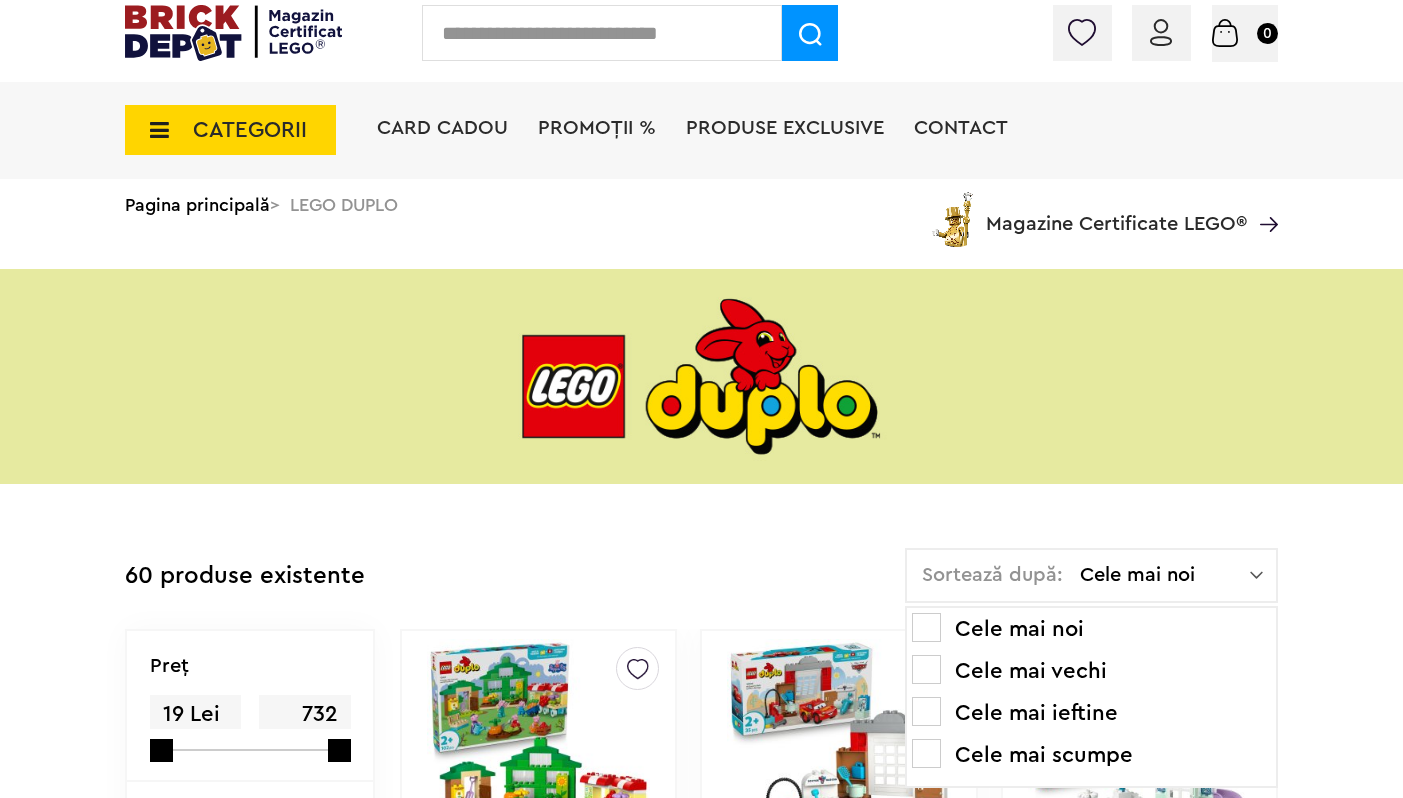 scroll, scrollTop: 66, scrollLeft: 0, axis: vertical 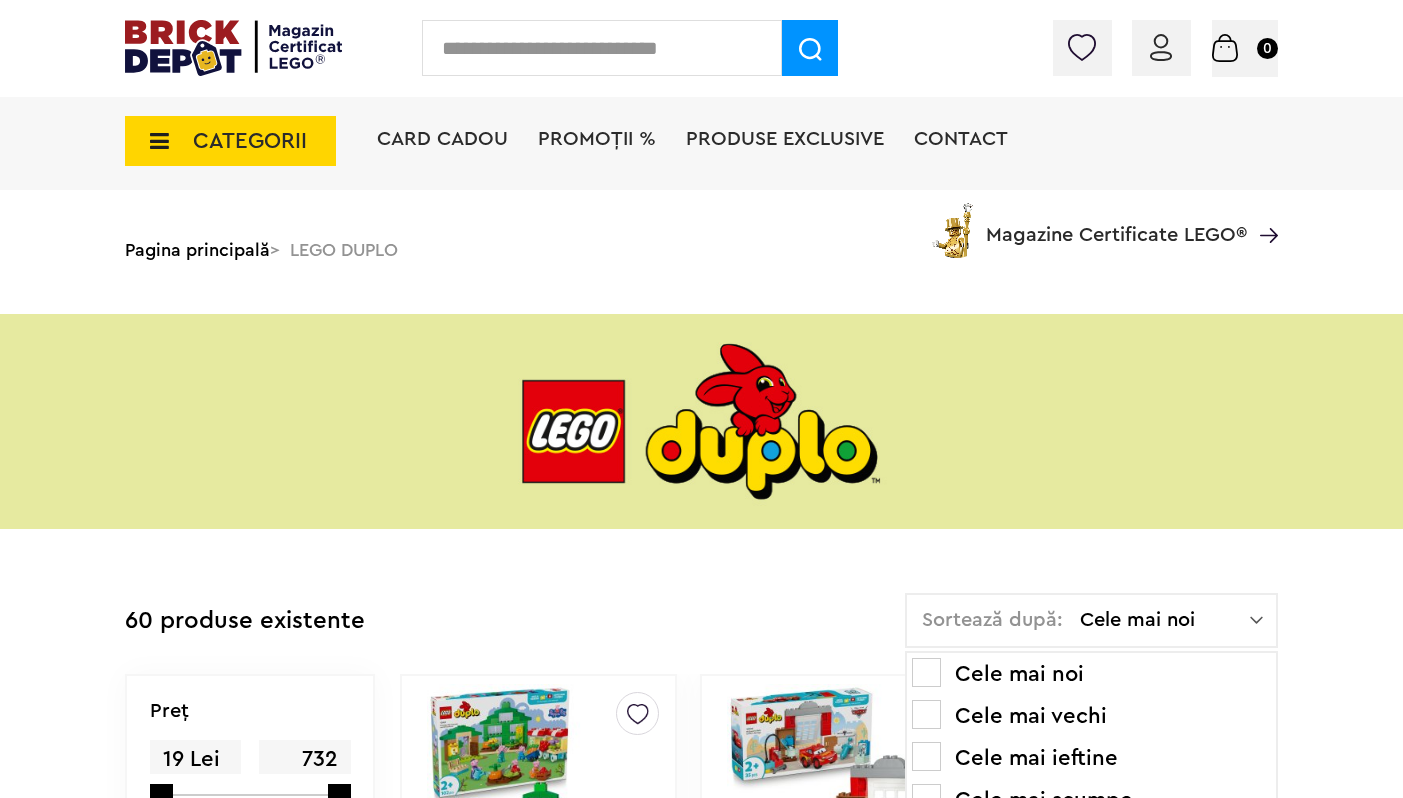 click on "Cele mai ieftine" at bounding box center (1091, 758) 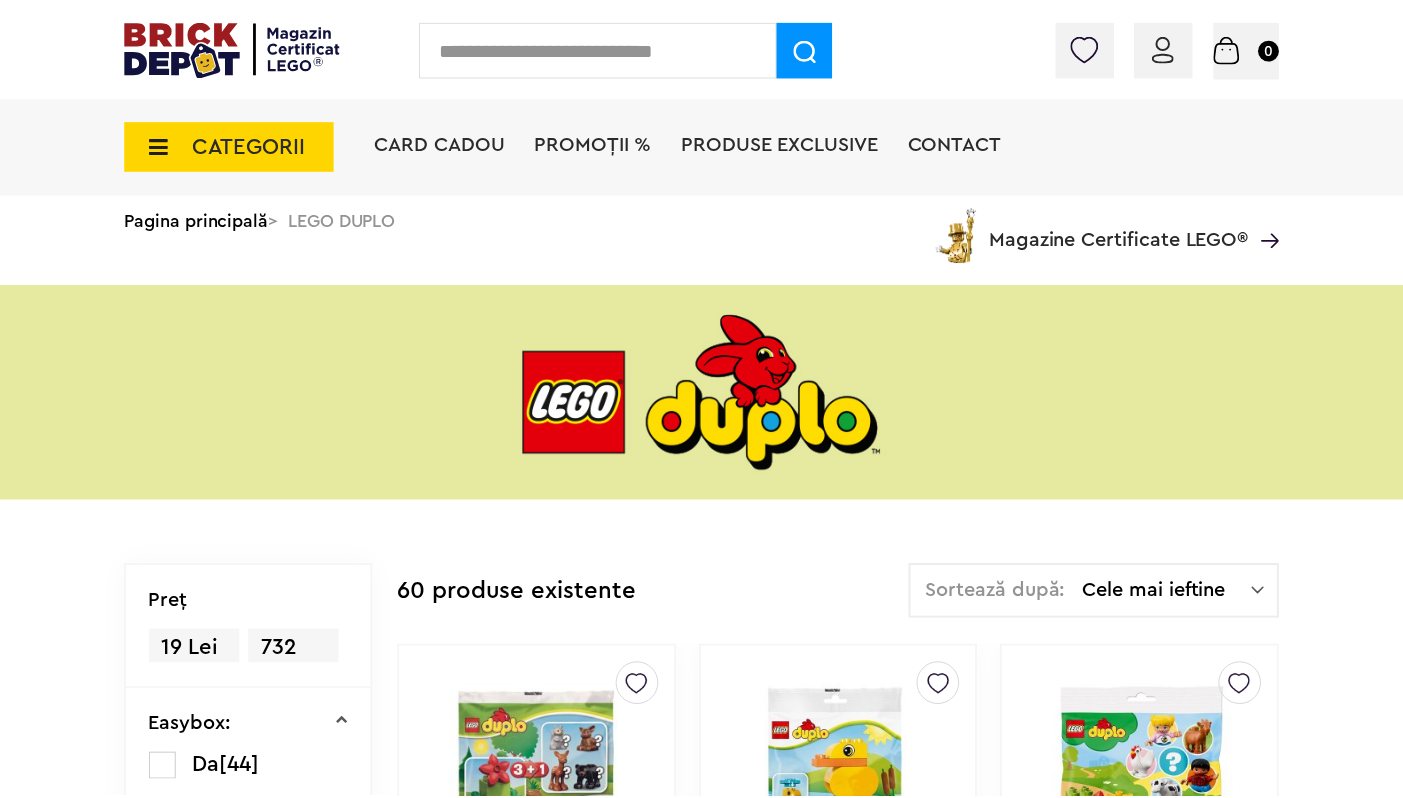 scroll, scrollTop: 0, scrollLeft: 0, axis: both 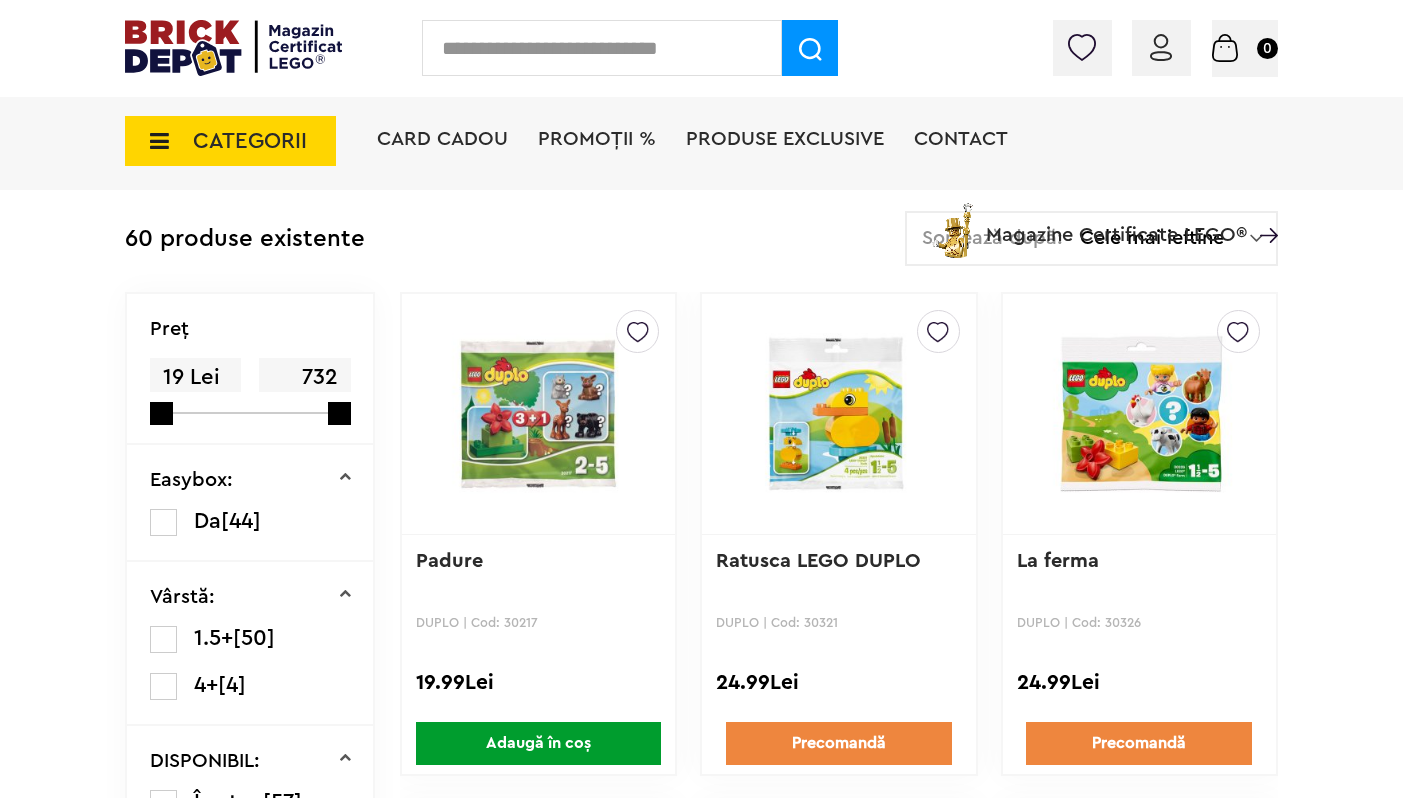 click at bounding box center (538, 414) 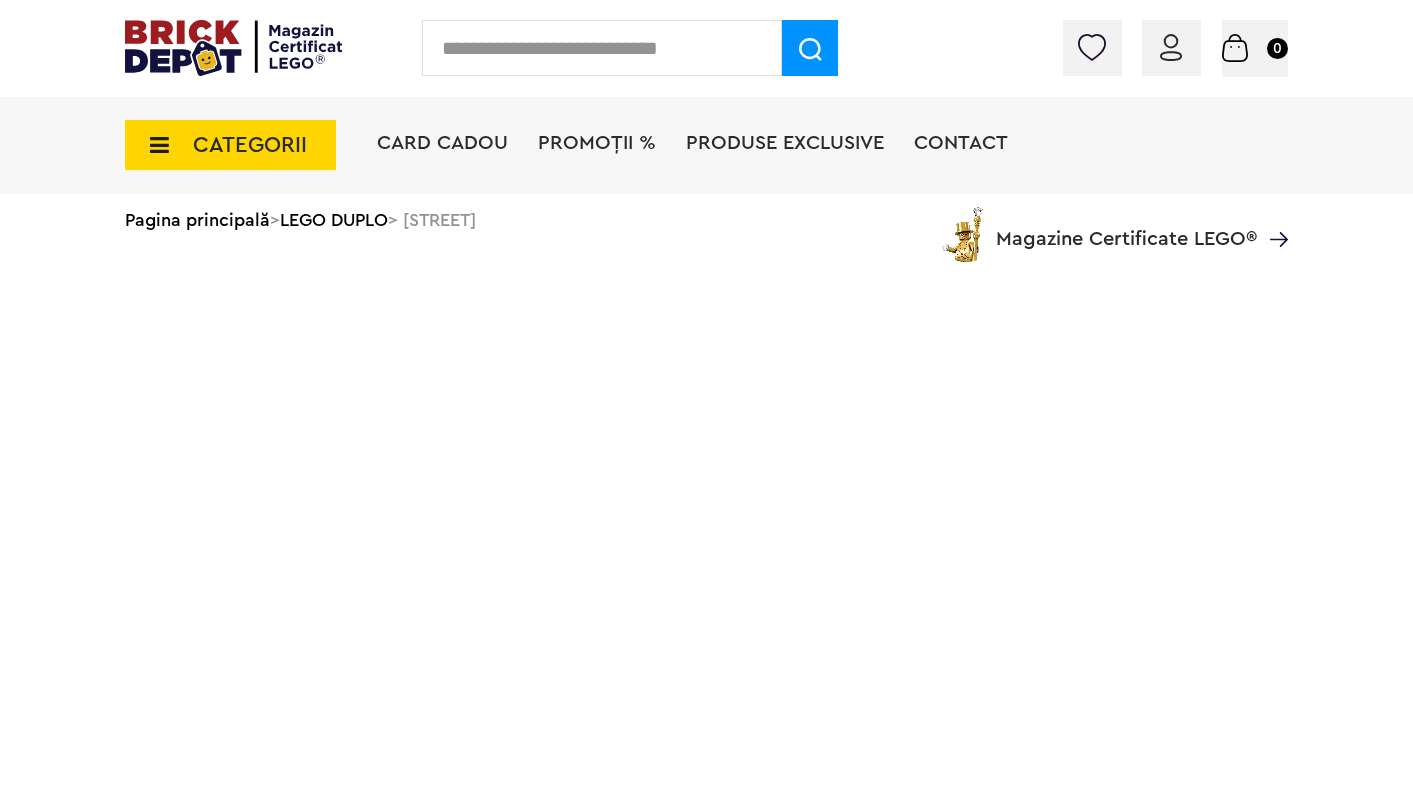 scroll, scrollTop: 0, scrollLeft: 0, axis: both 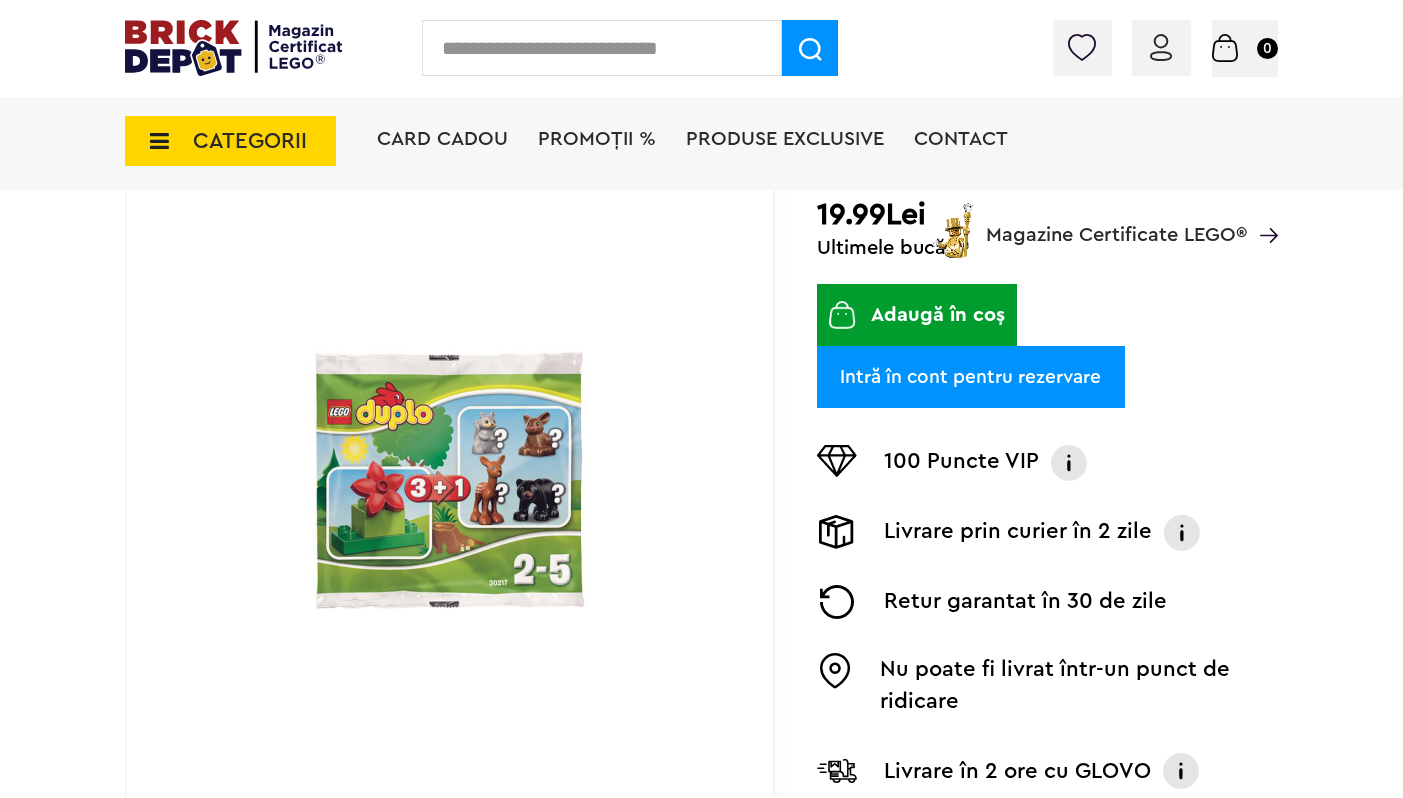 click at bounding box center [450, 480] 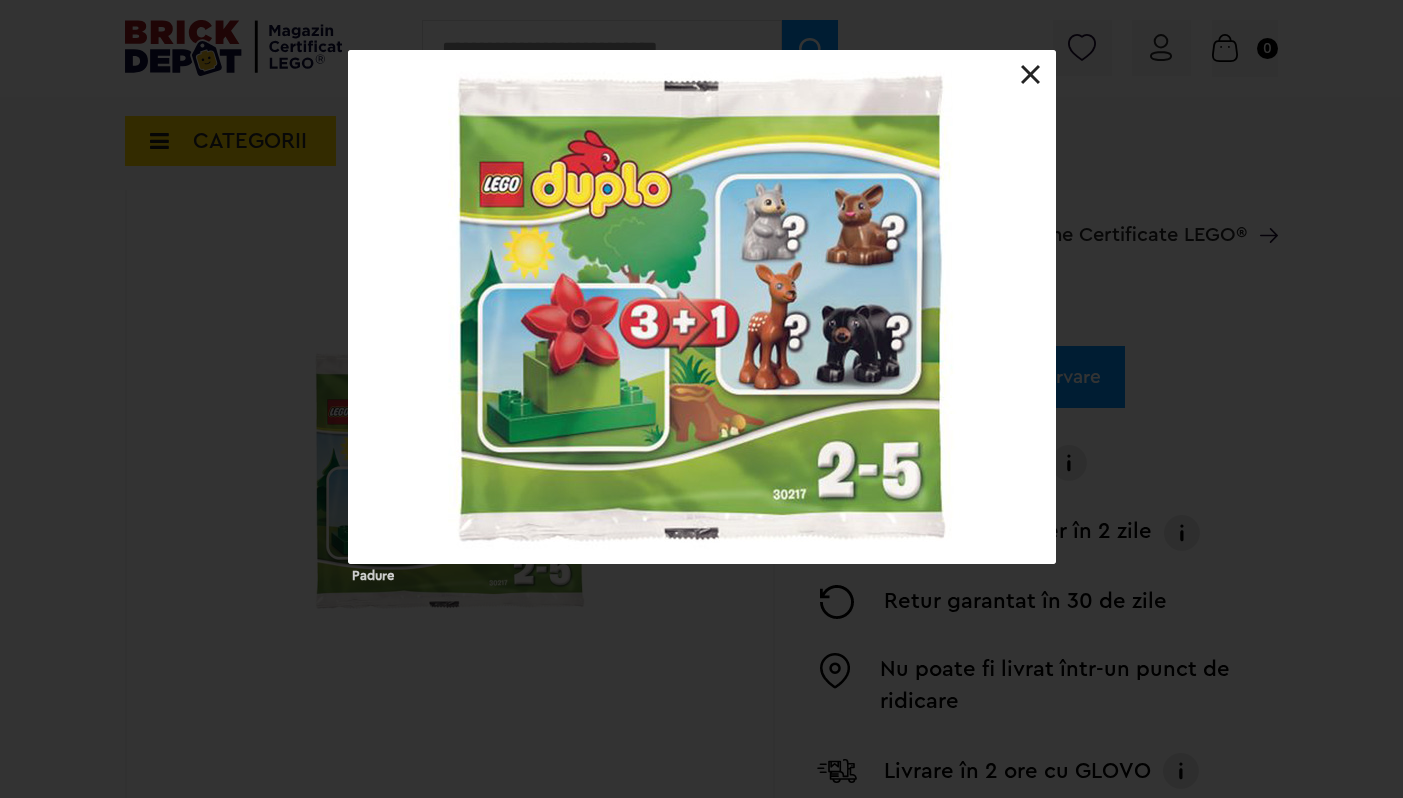 click at bounding box center [701, 1749] 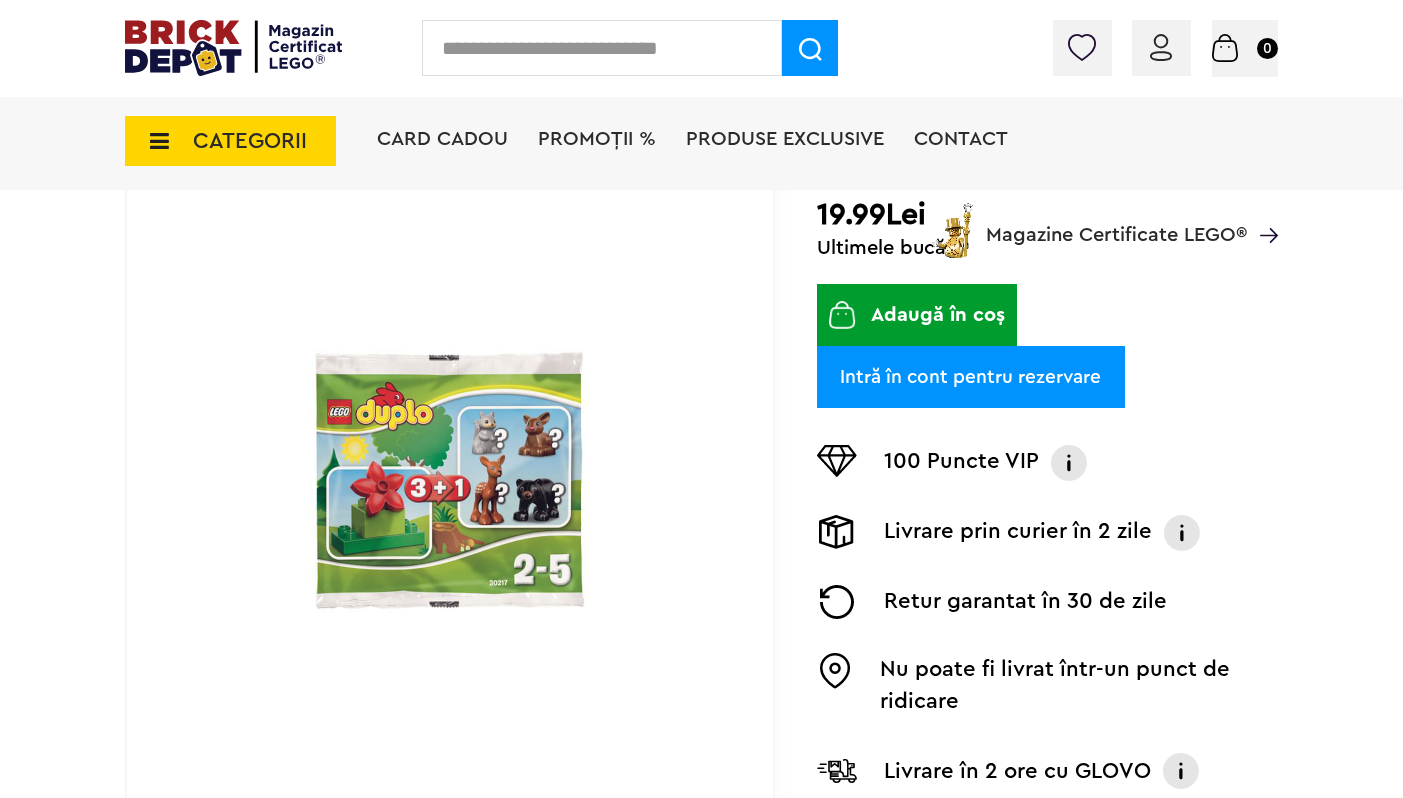 click on "Adaugă în coș" at bounding box center (917, 315) 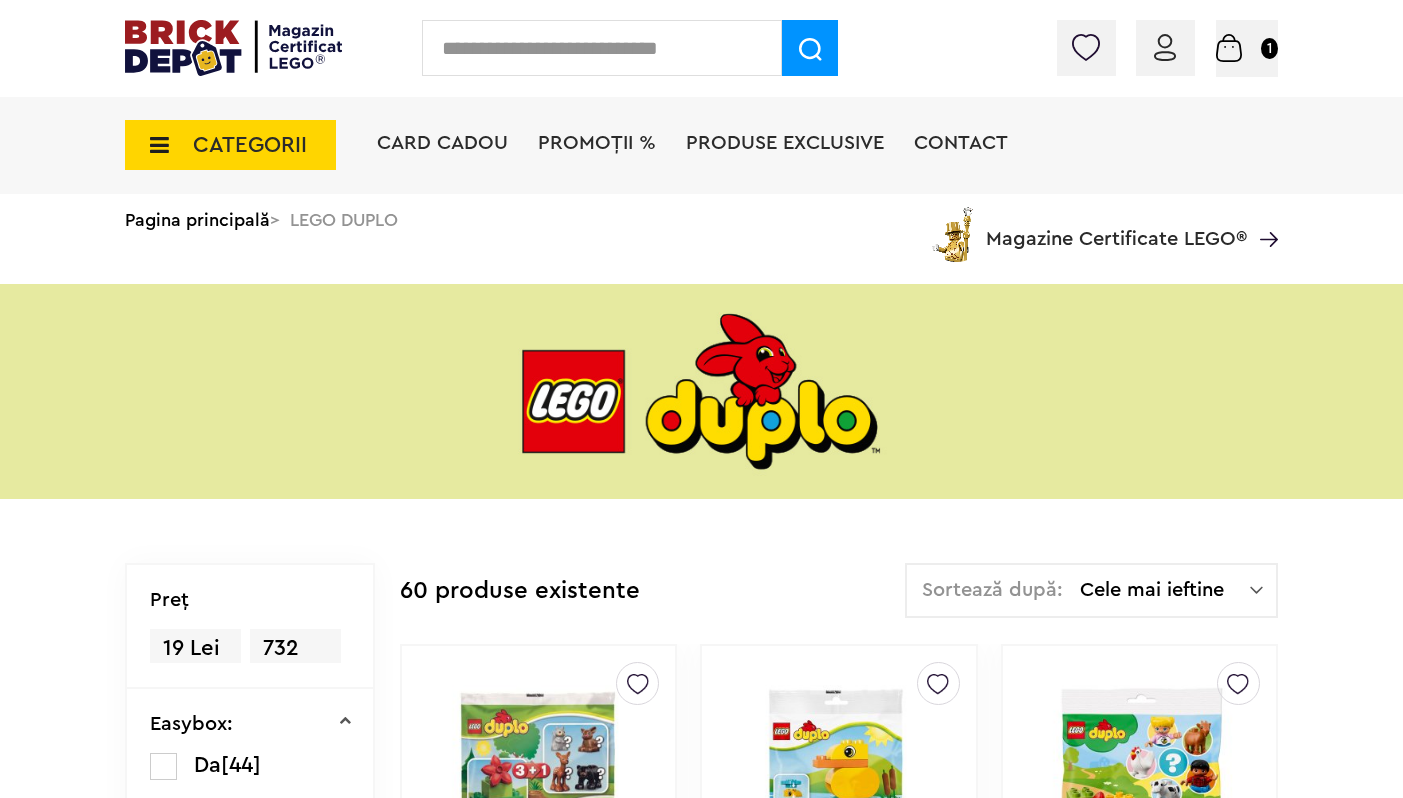 scroll, scrollTop: 448, scrollLeft: 0, axis: vertical 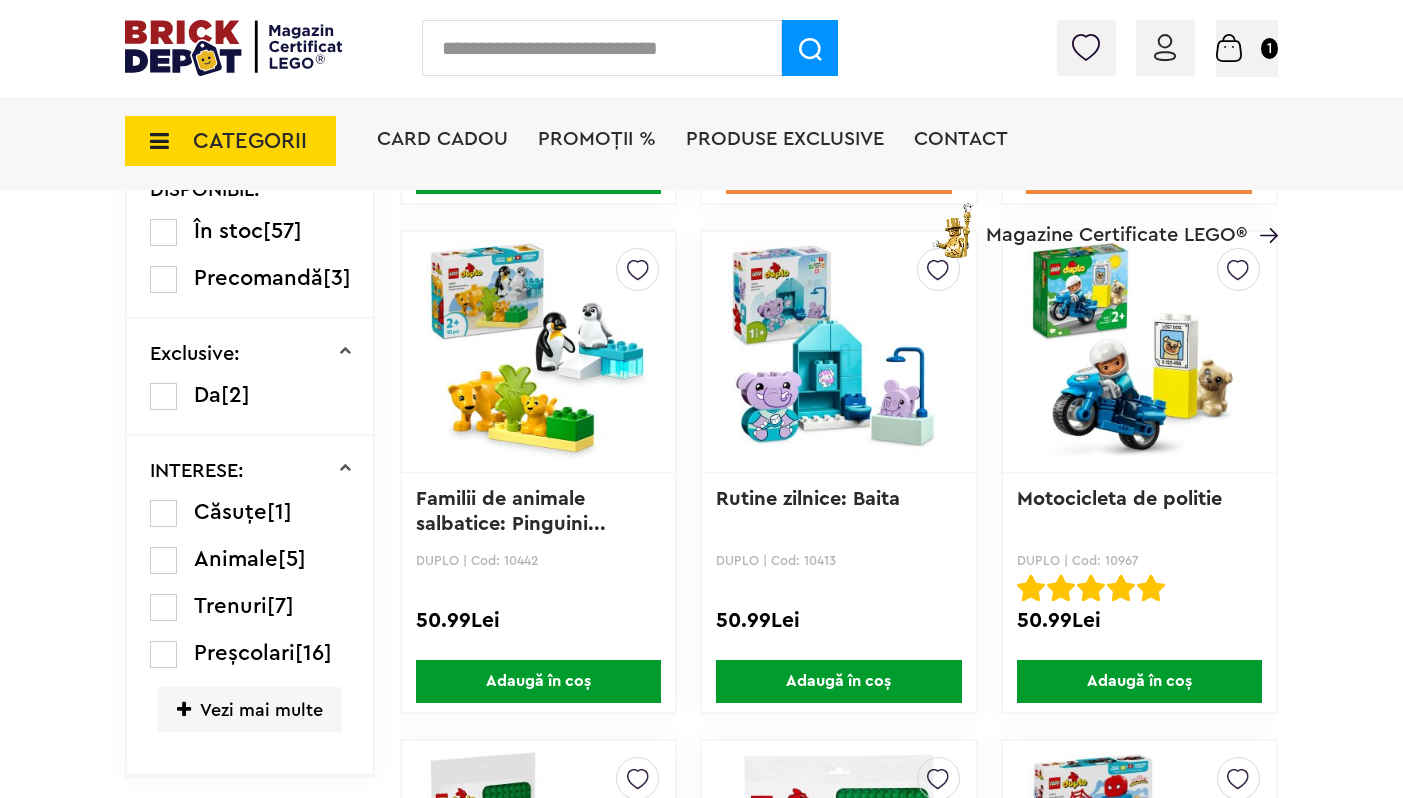 click at bounding box center [1139, 352] 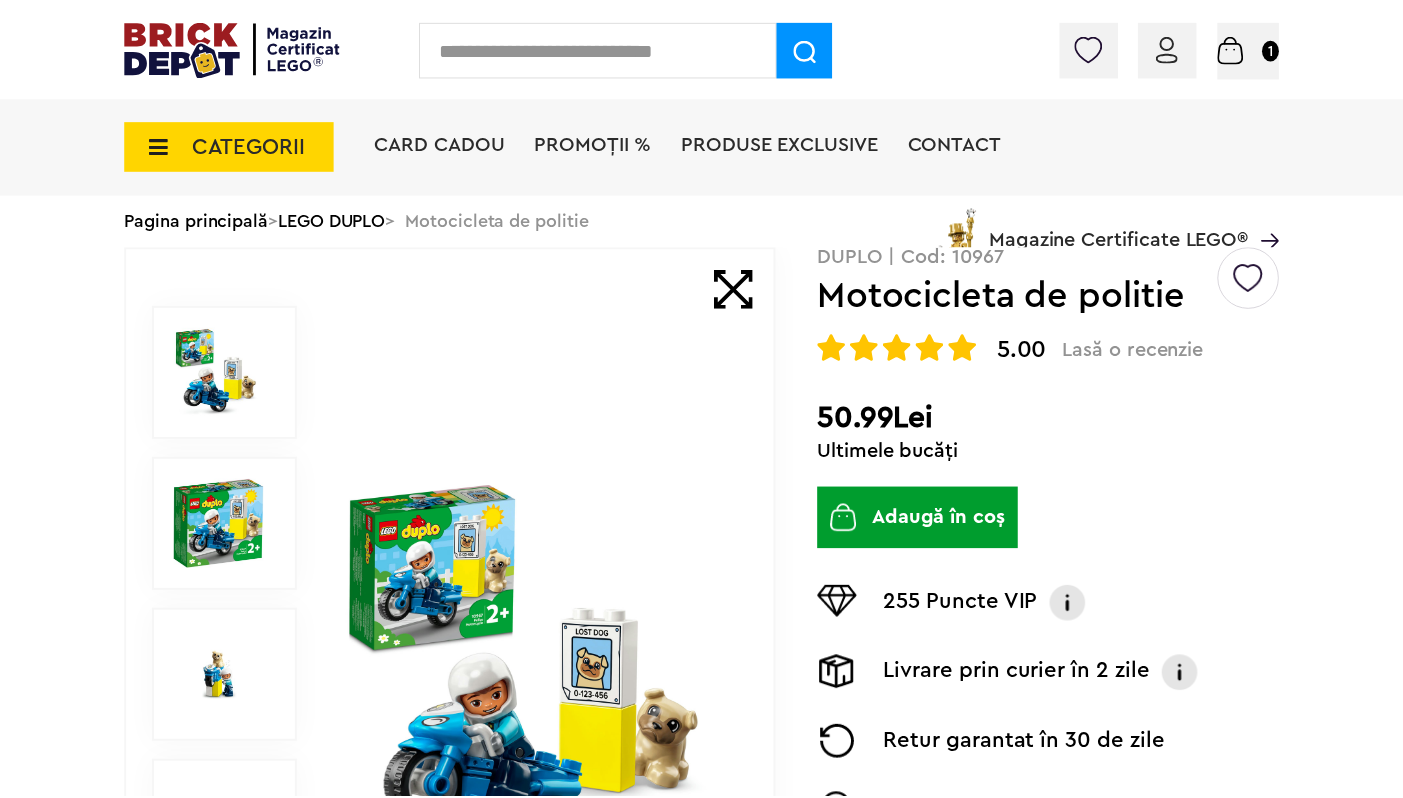 scroll, scrollTop: 0, scrollLeft: 0, axis: both 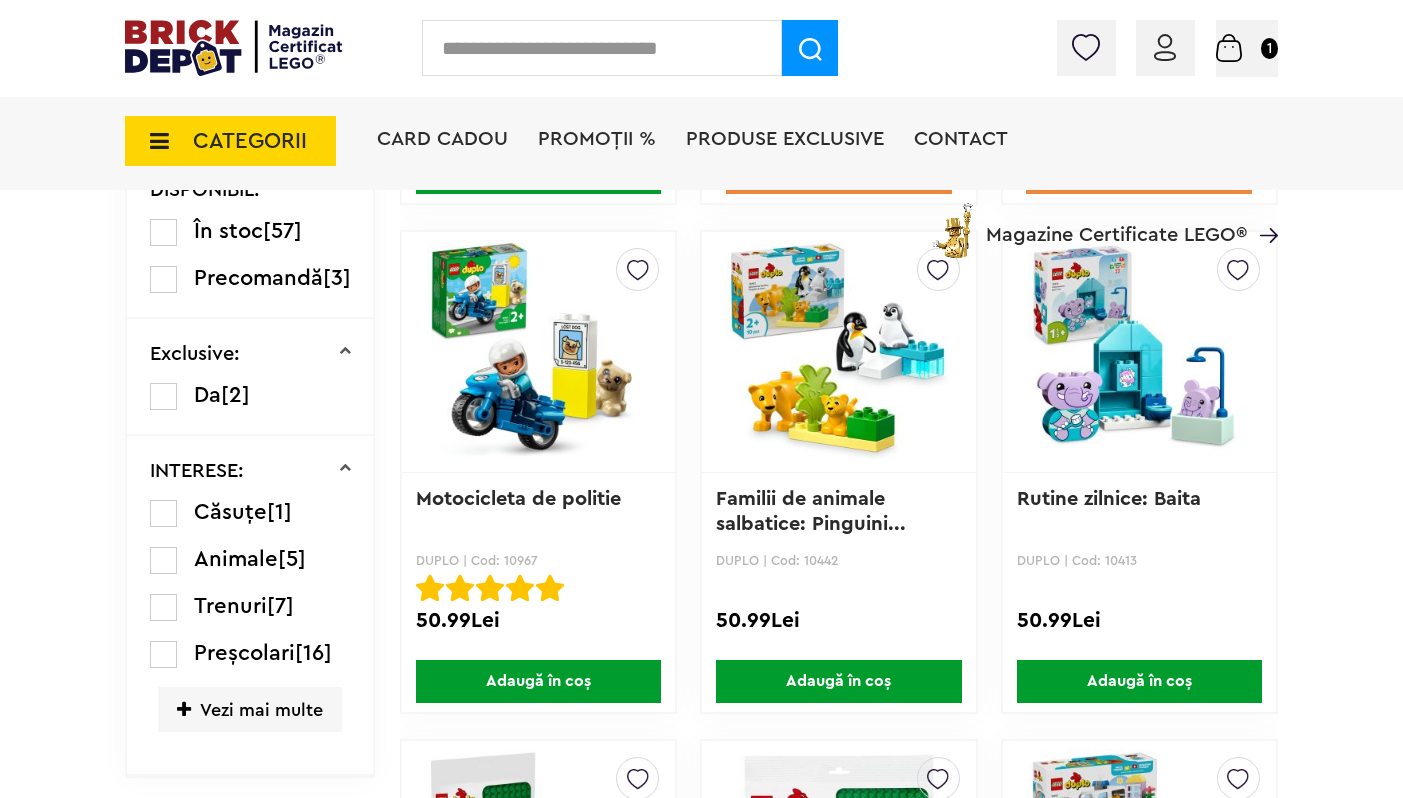 click at bounding box center (838, 352) 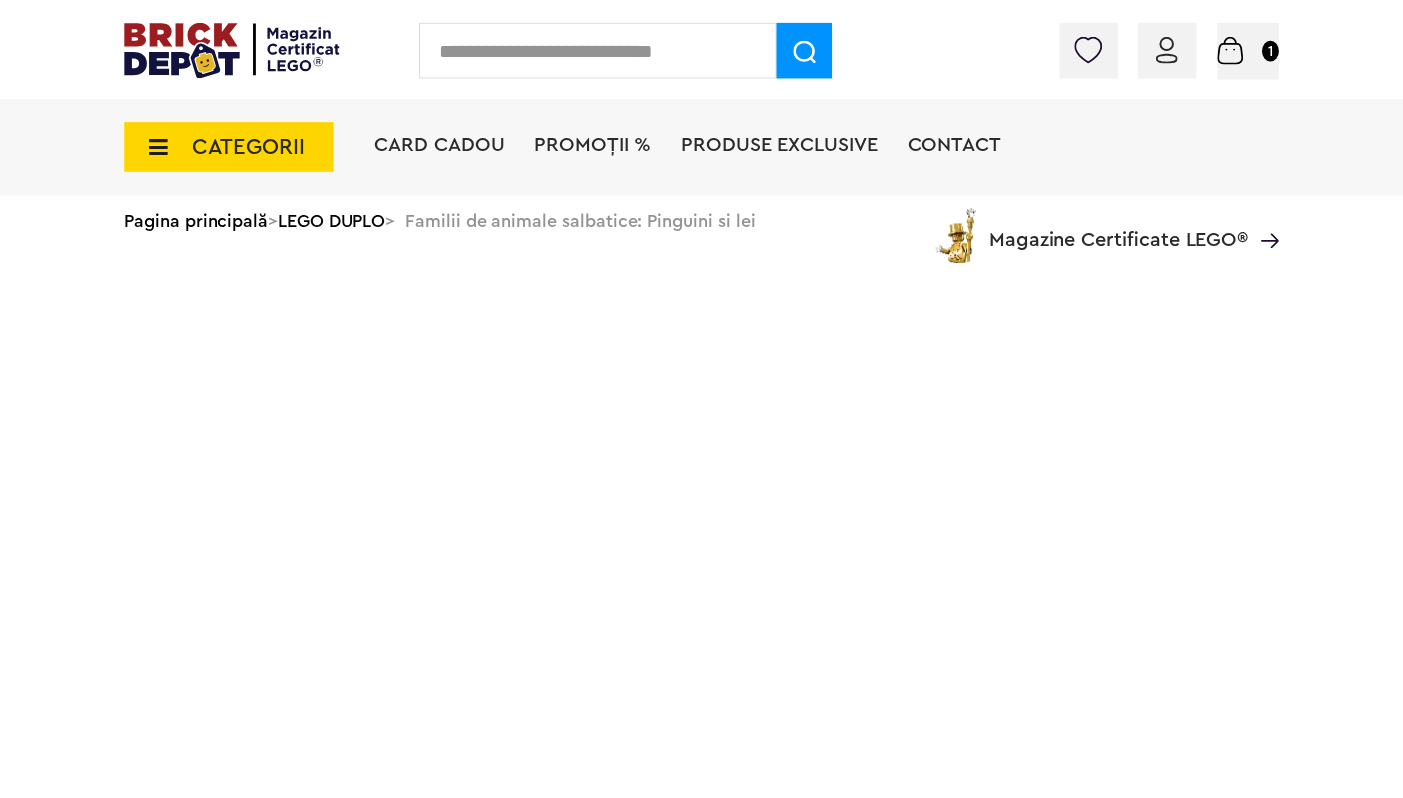 scroll, scrollTop: 0, scrollLeft: 0, axis: both 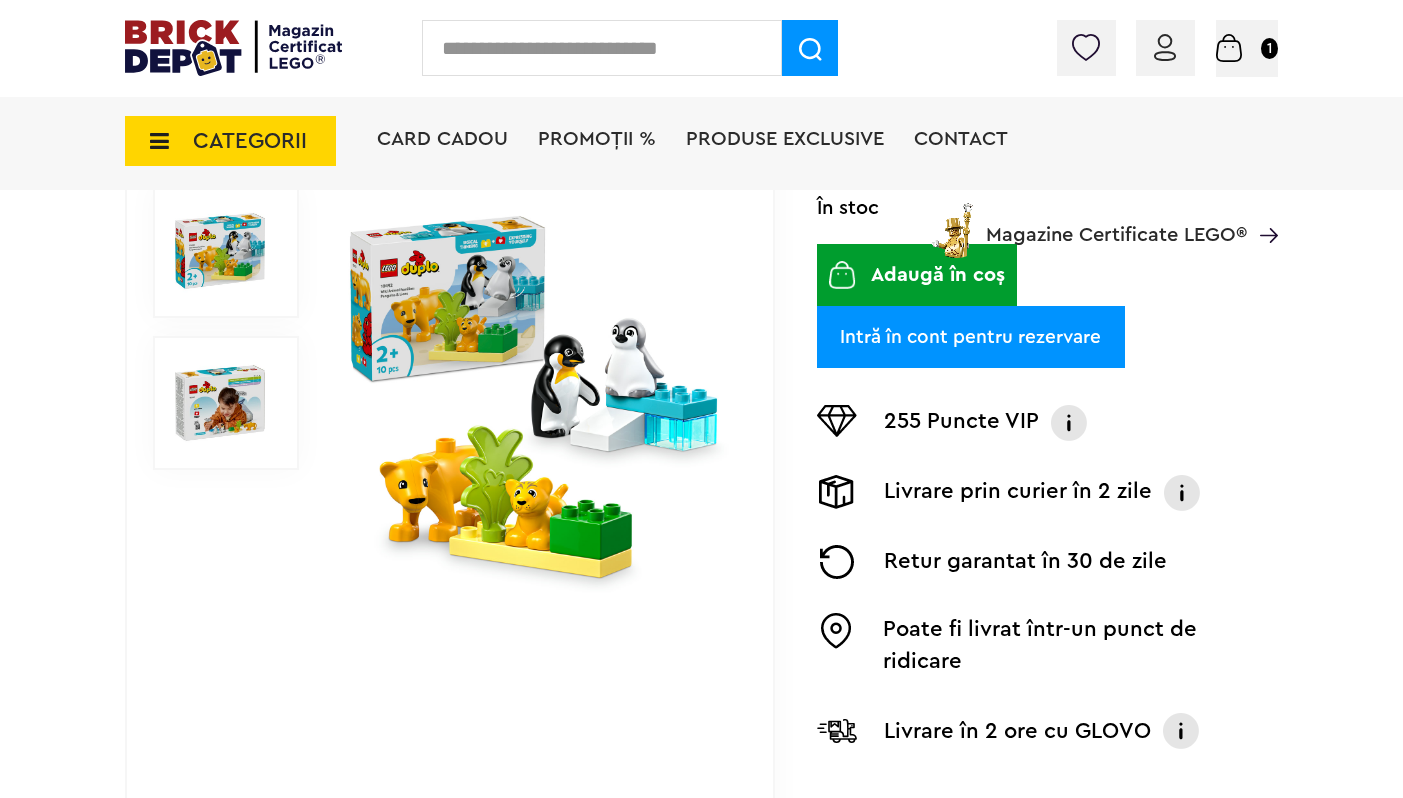 click on "Adaugă în coș" at bounding box center [917, 275] 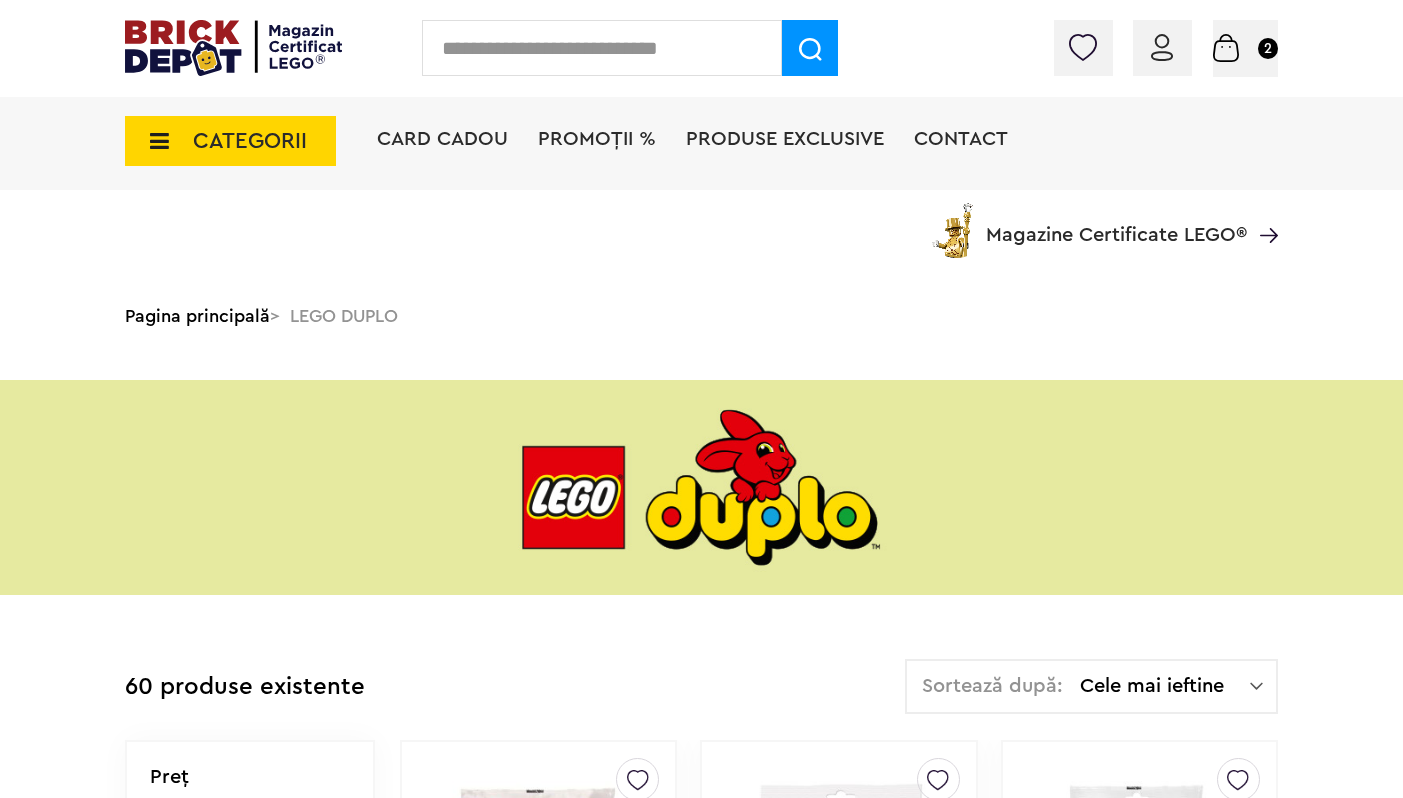 scroll, scrollTop: 1019, scrollLeft: 0, axis: vertical 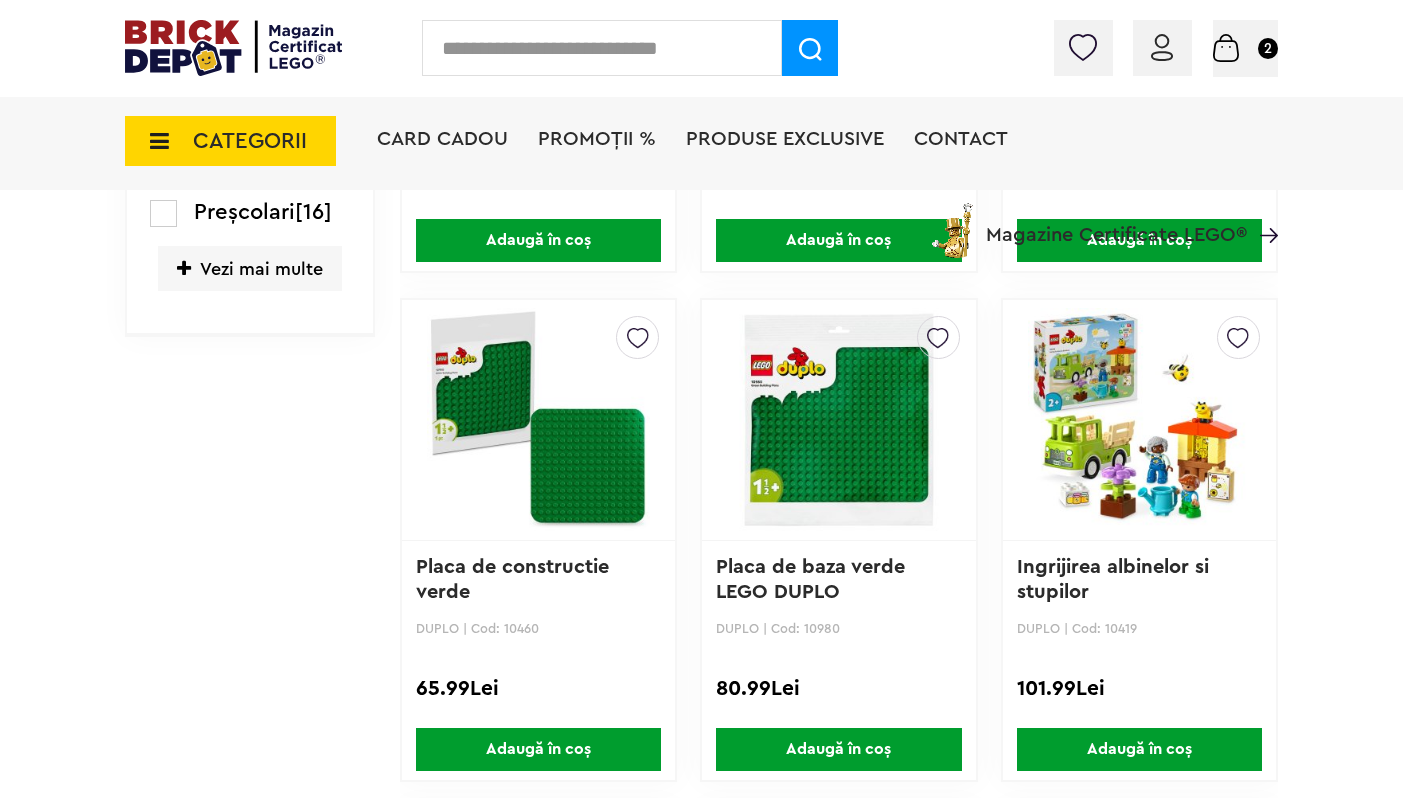 click at bounding box center [1139, 420] 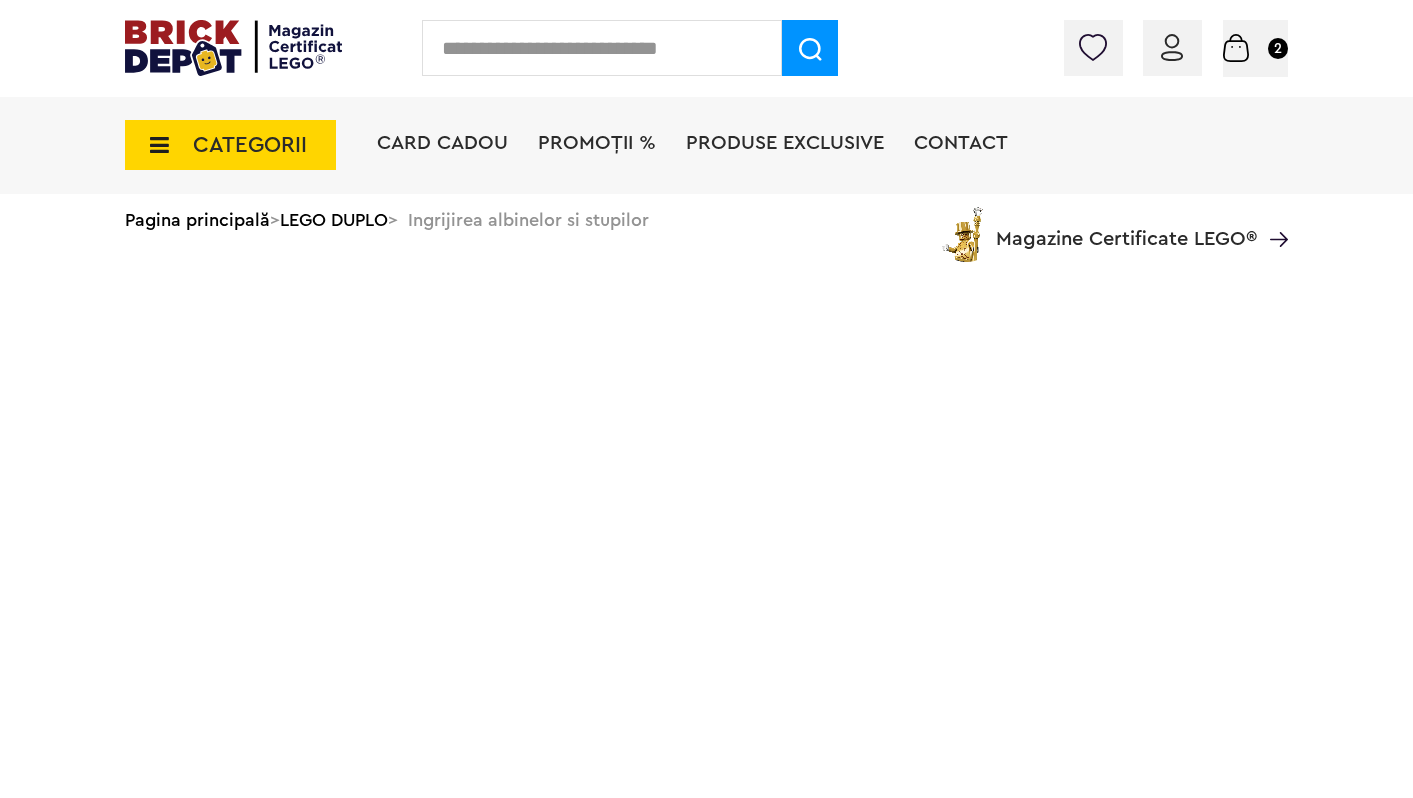 scroll, scrollTop: 0, scrollLeft: 0, axis: both 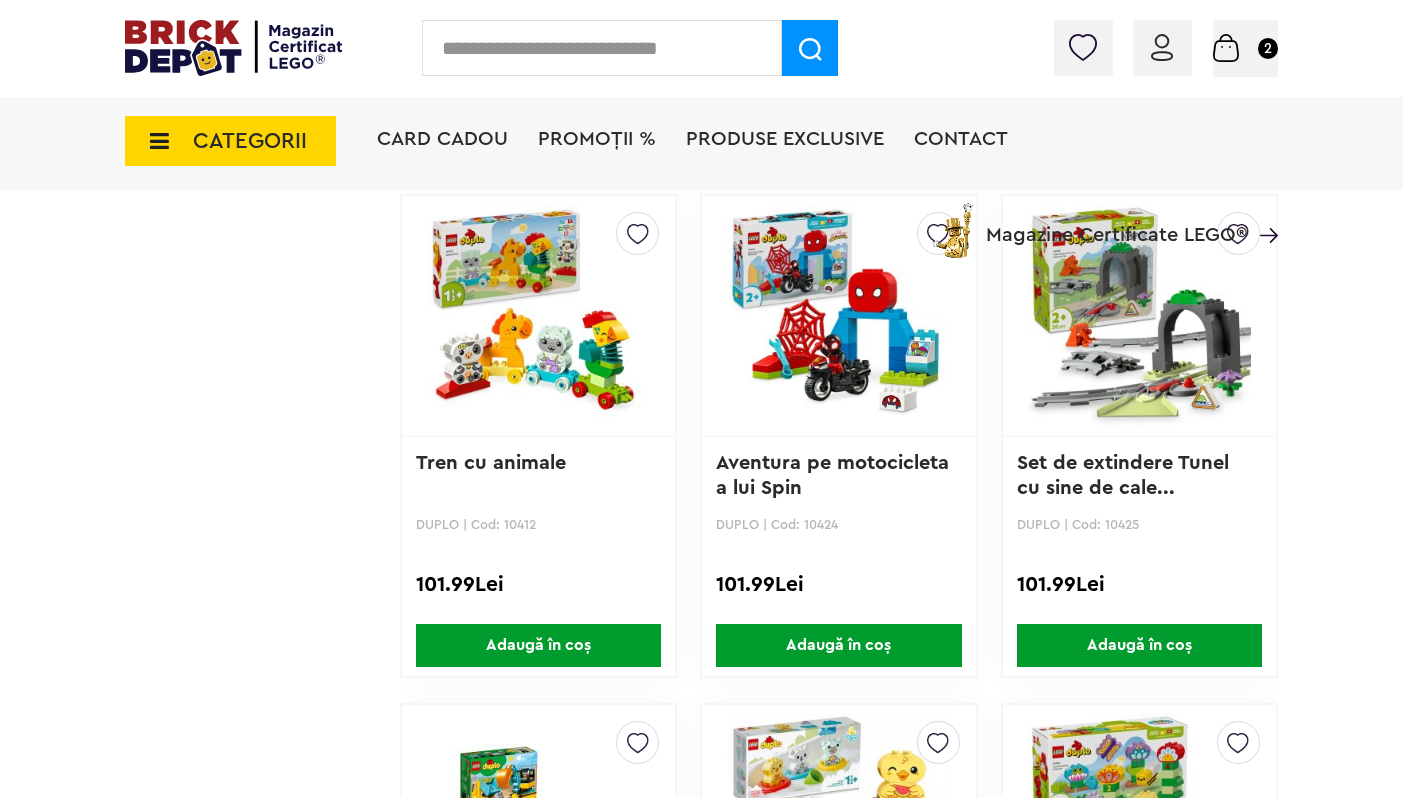 click at bounding box center [538, 316] 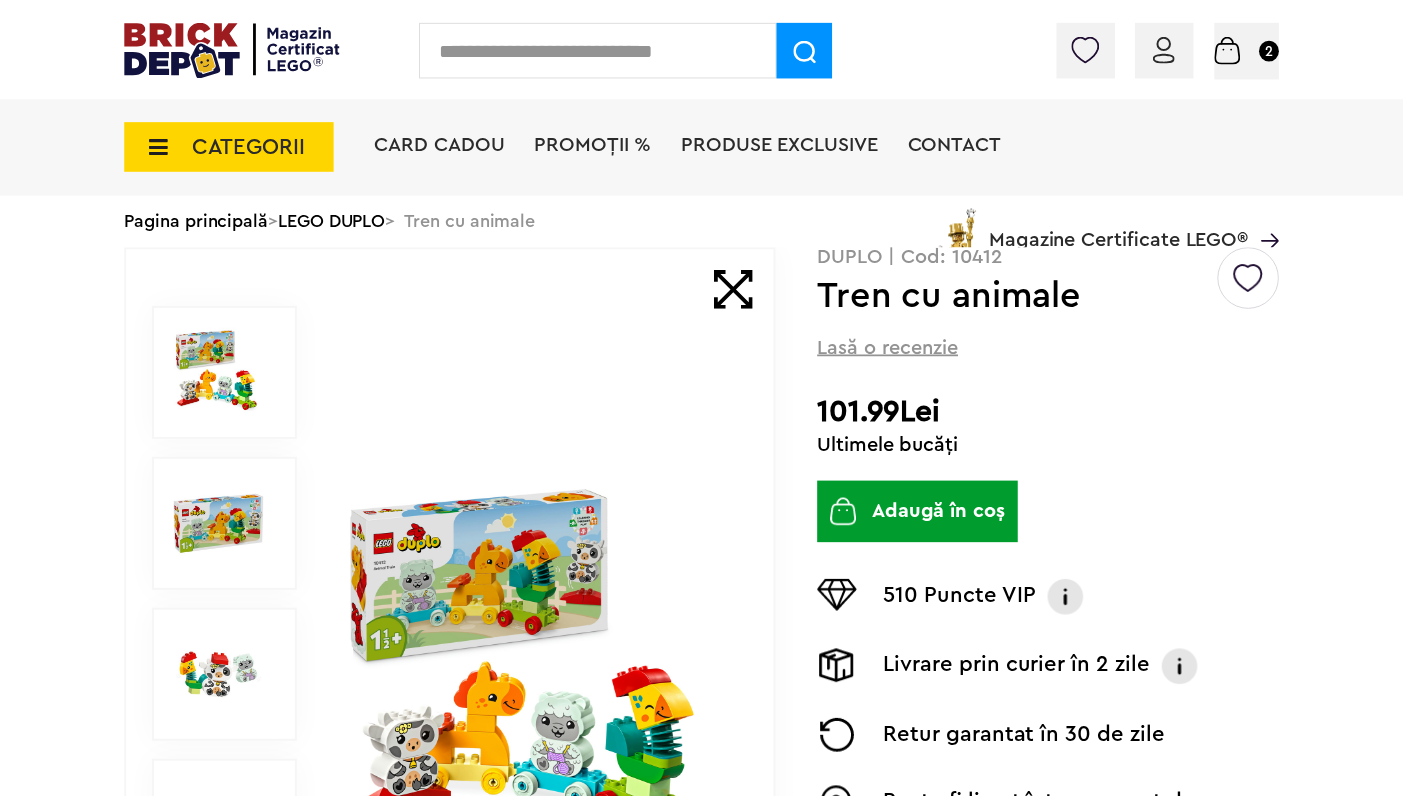 scroll, scrollTop: 0, scrollLeft: 0, axis: both 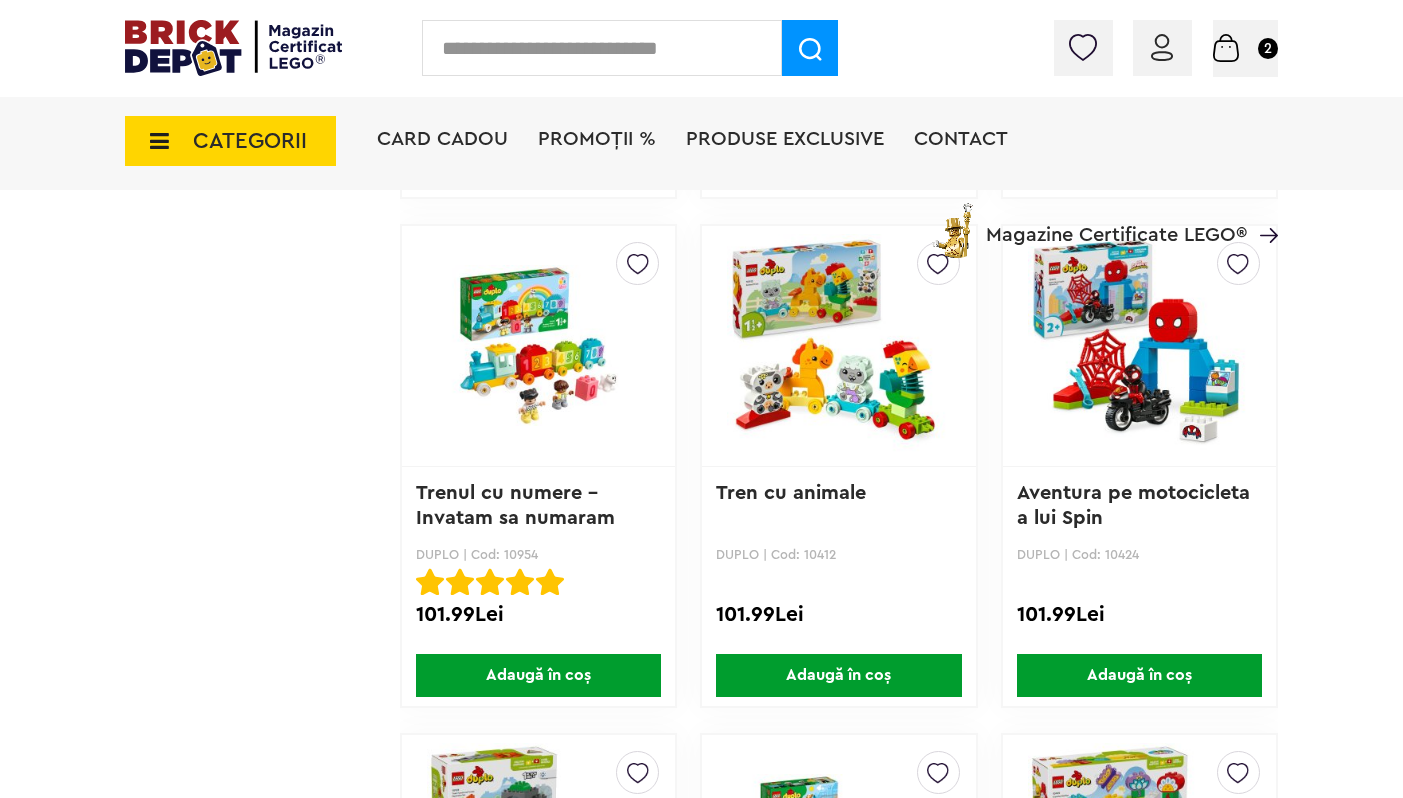 click at bounding box center [1139, 346] 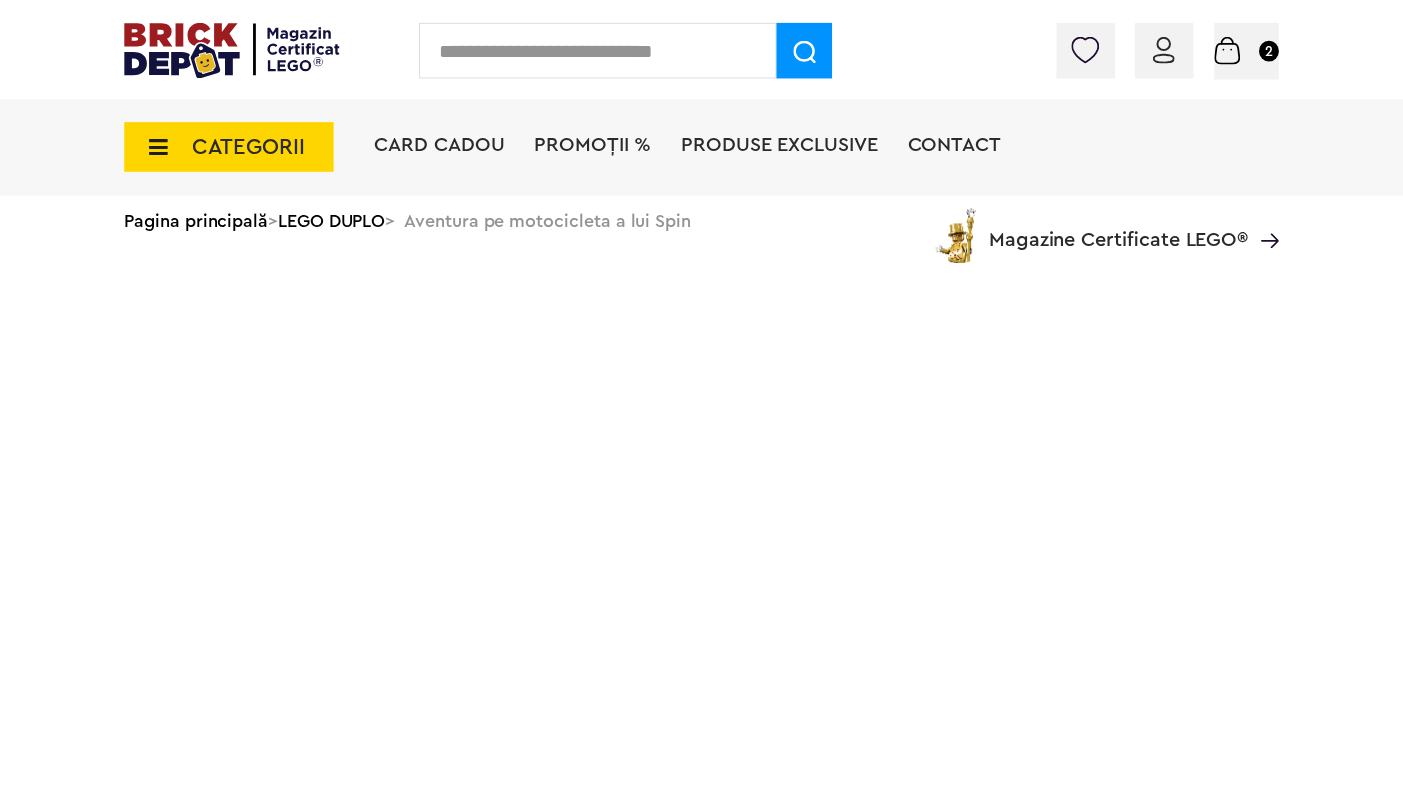 scroll, scrollTop: 0, scrollLeft: 0, axis: both 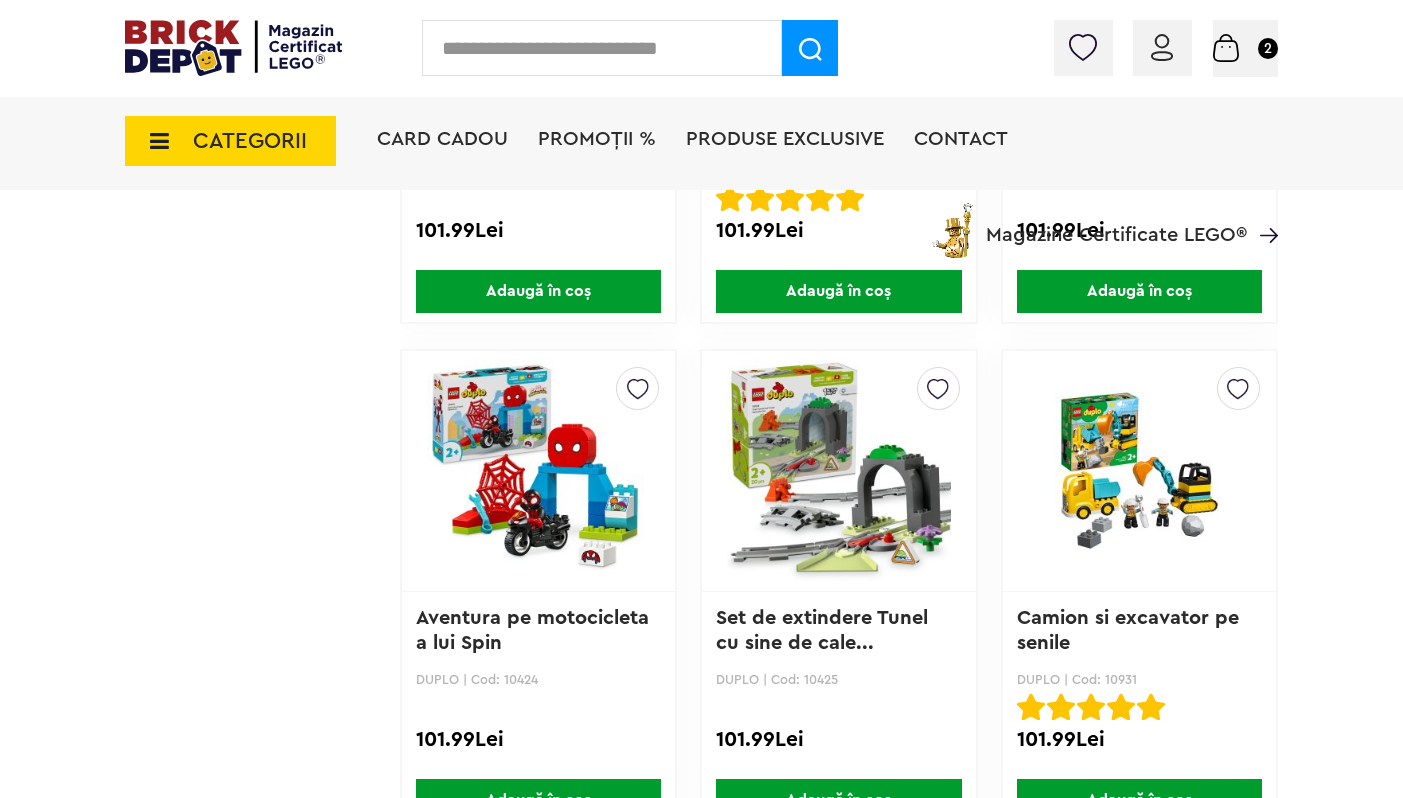 click at bounding box center (838, 471) 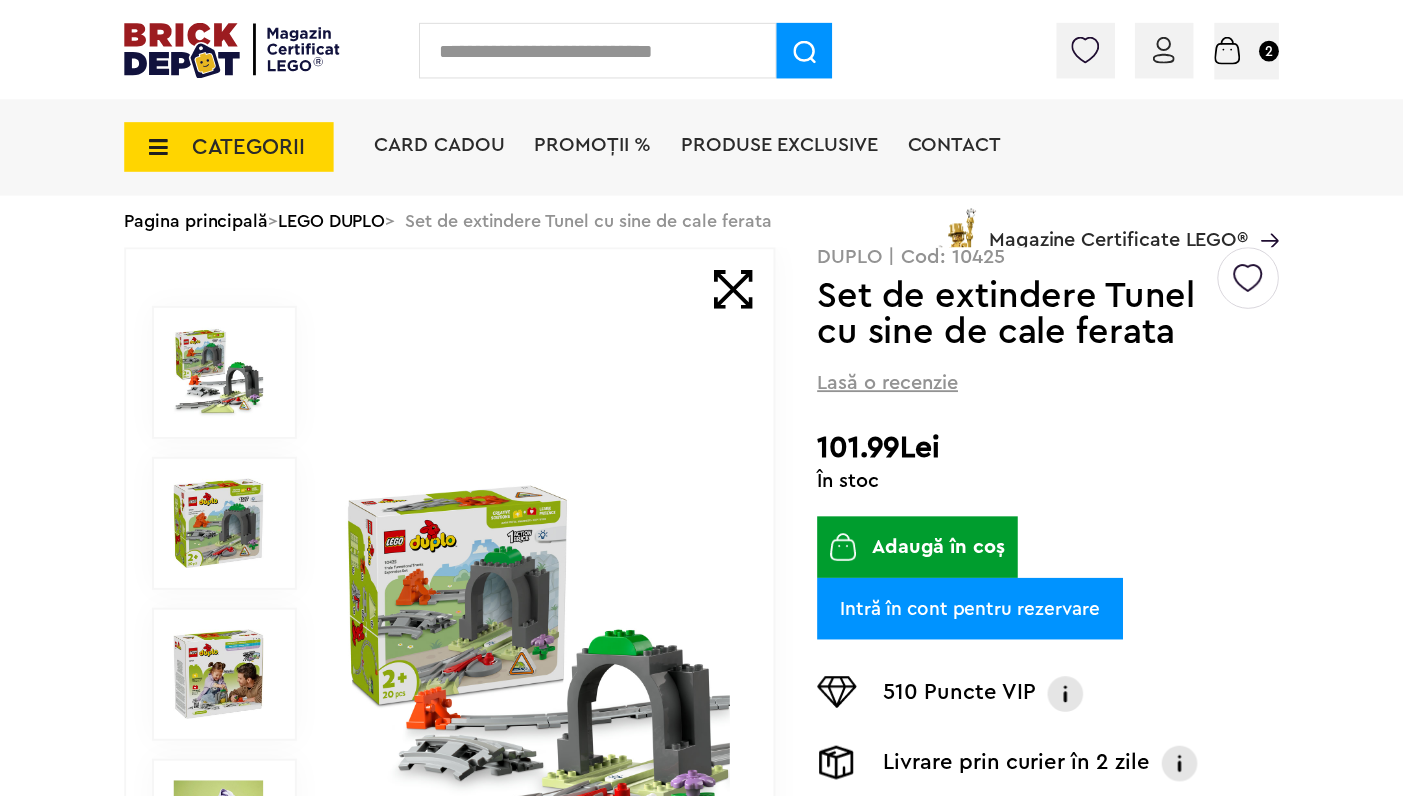 scroll, scrollTop: 0, scrollLeft: 0, axis: both 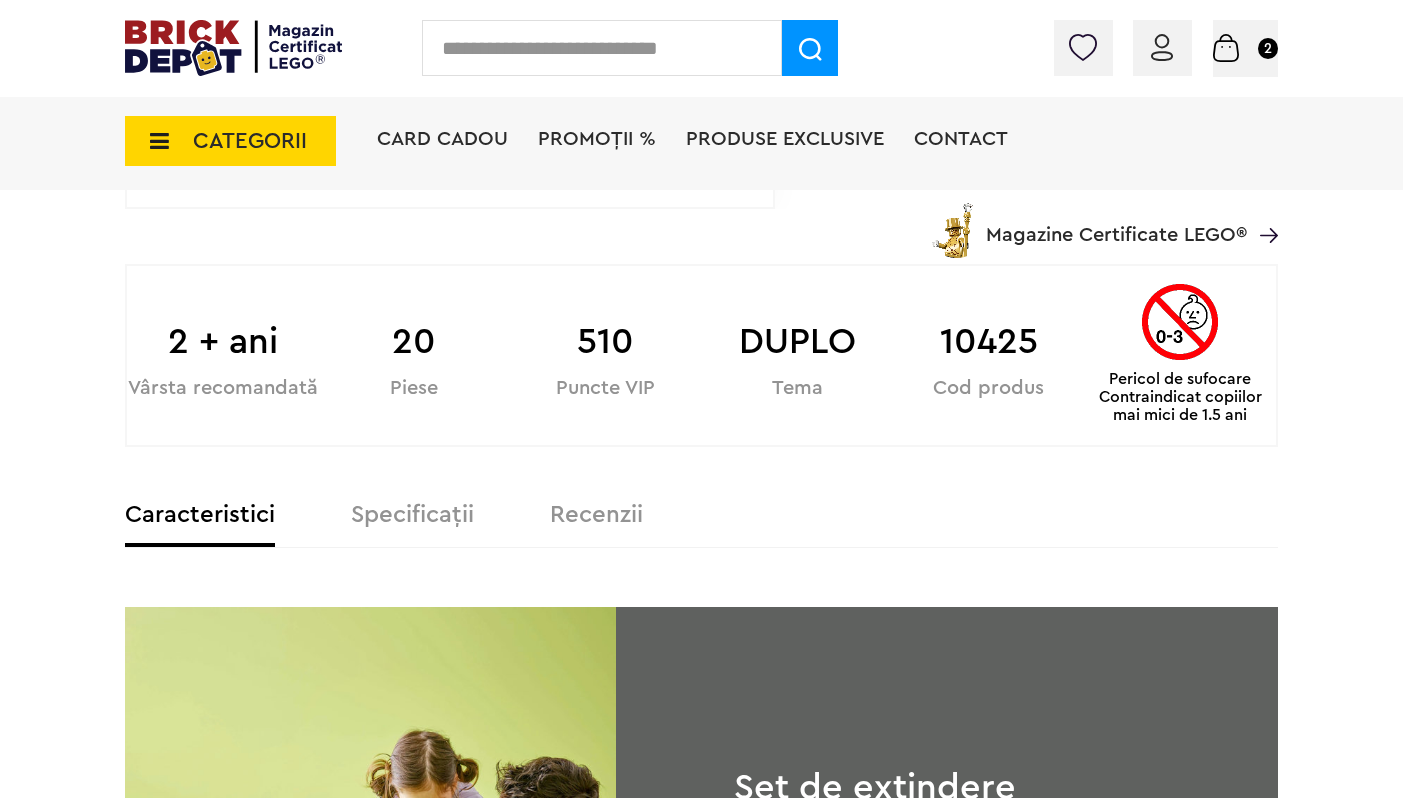 click on "Specificații" at bounding box center [412, 515] 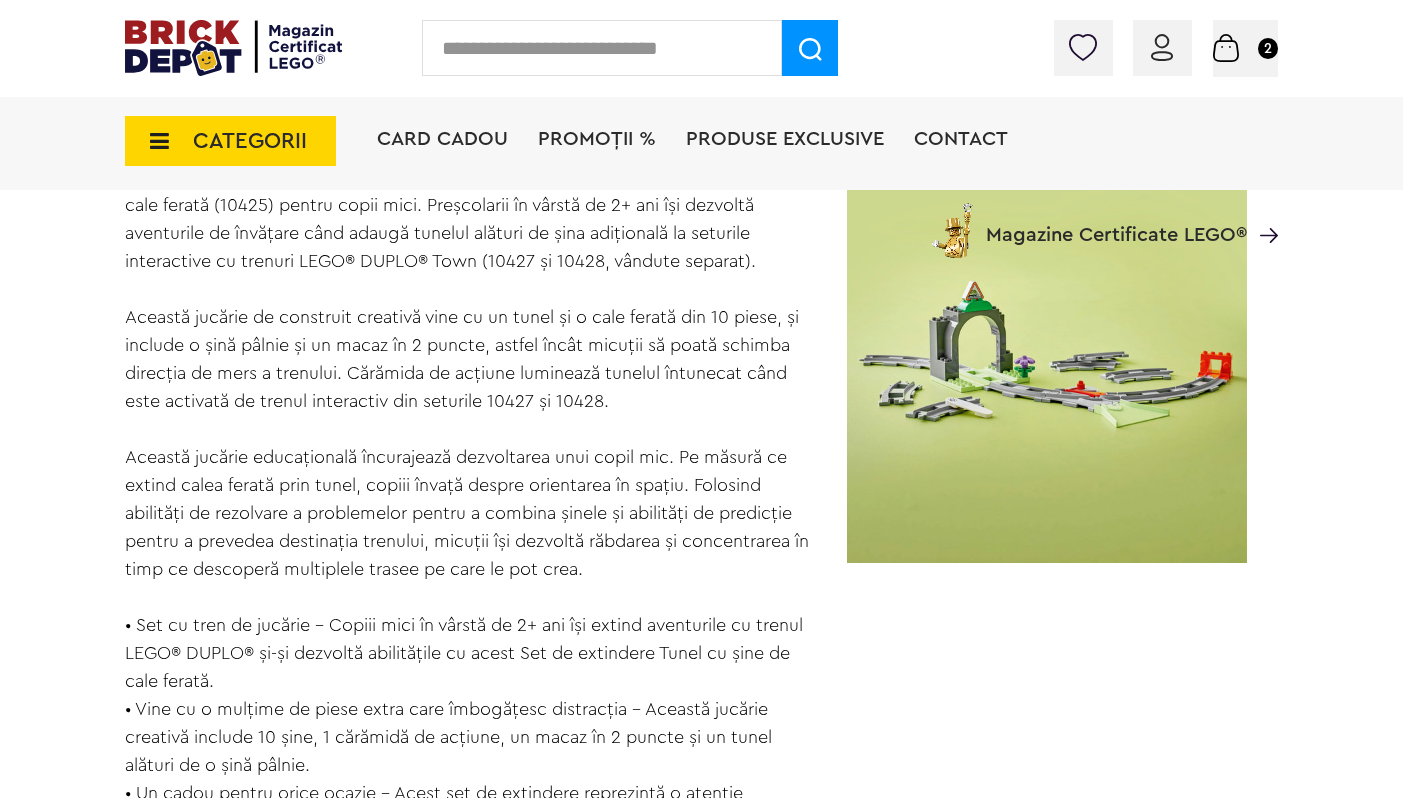 scroll, scrollTop: 1437, scrollLeft: 0, axis: vertical 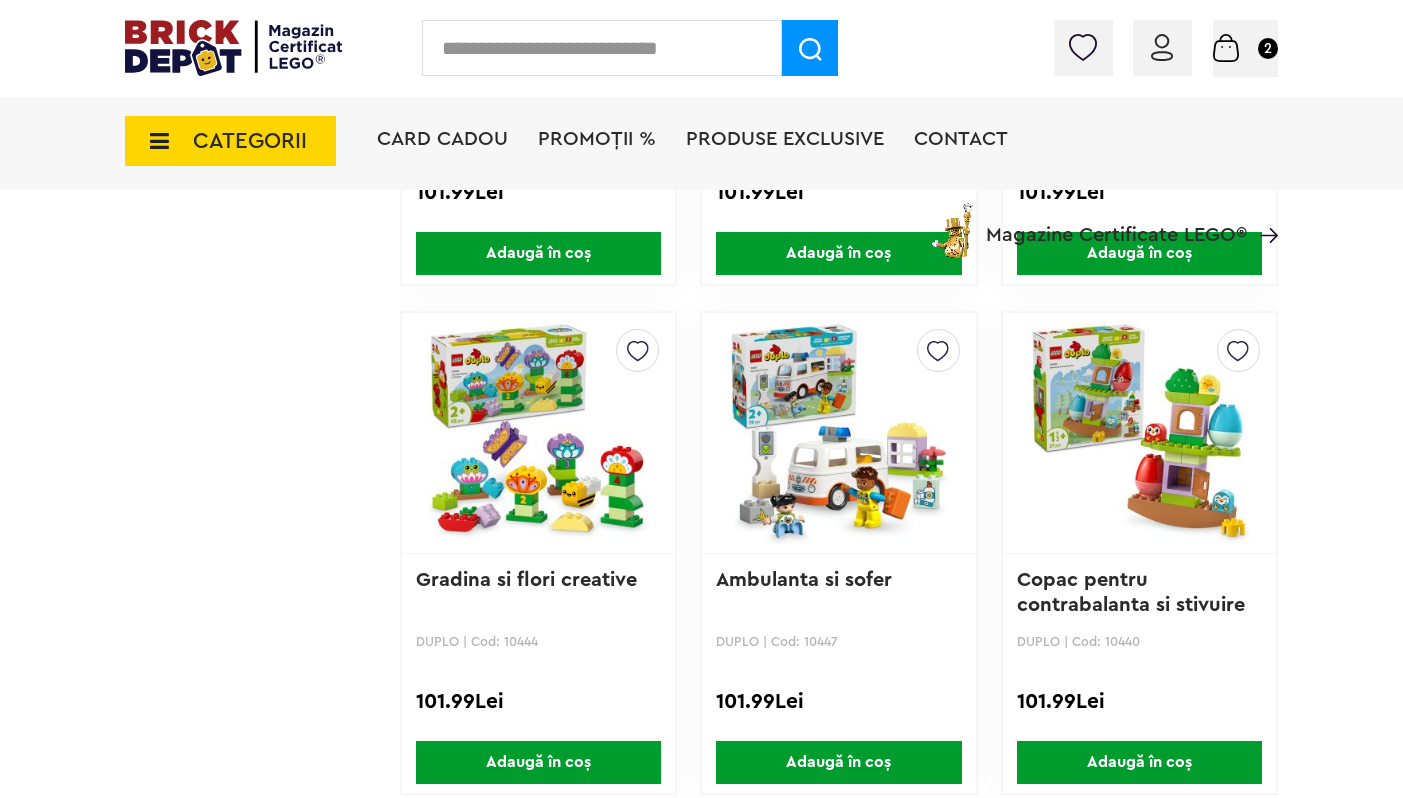 click at bounding box center [838, 433] 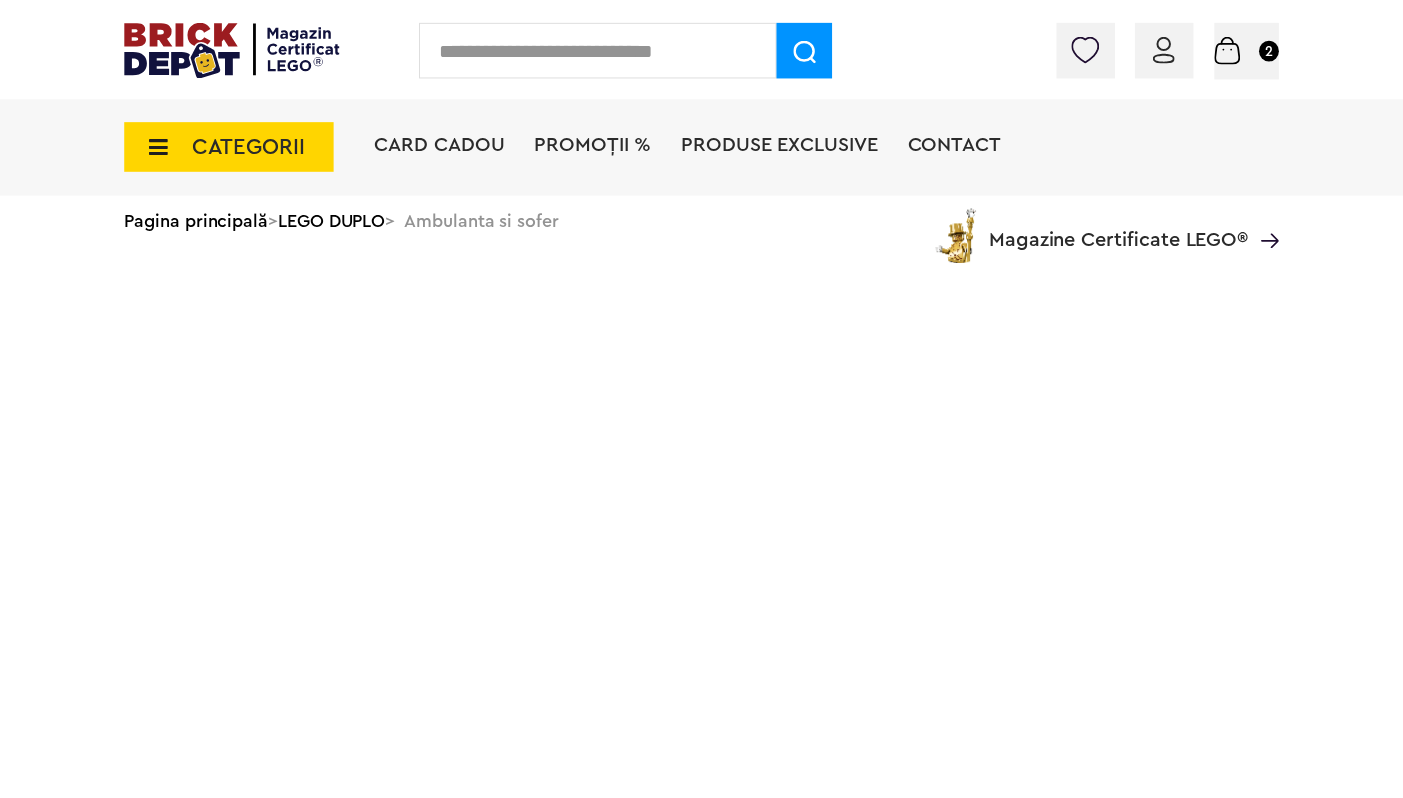 scroll, scrollTop: 0, scrollLeft: 0, axis: both 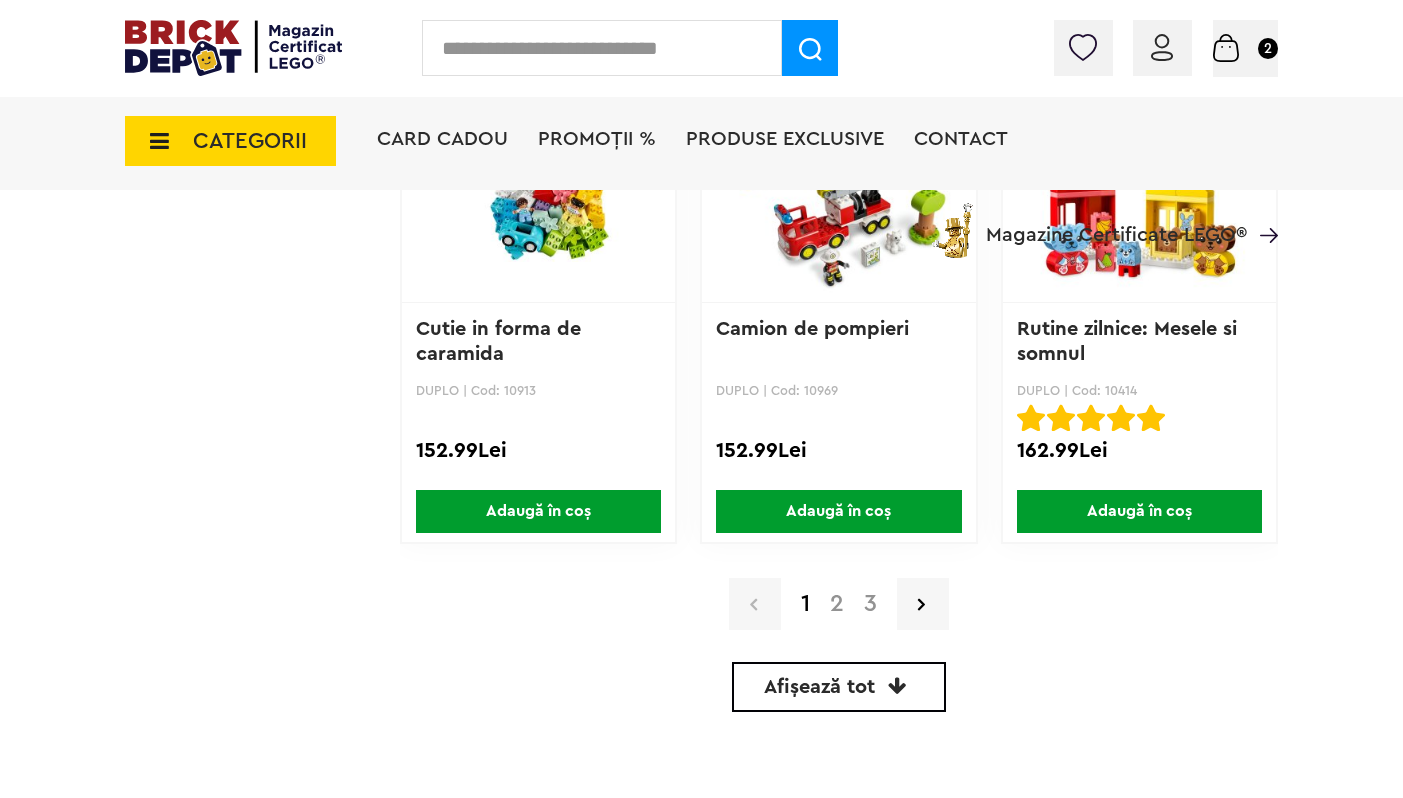 click on "1 2 3" at bounding box center [839, 604] 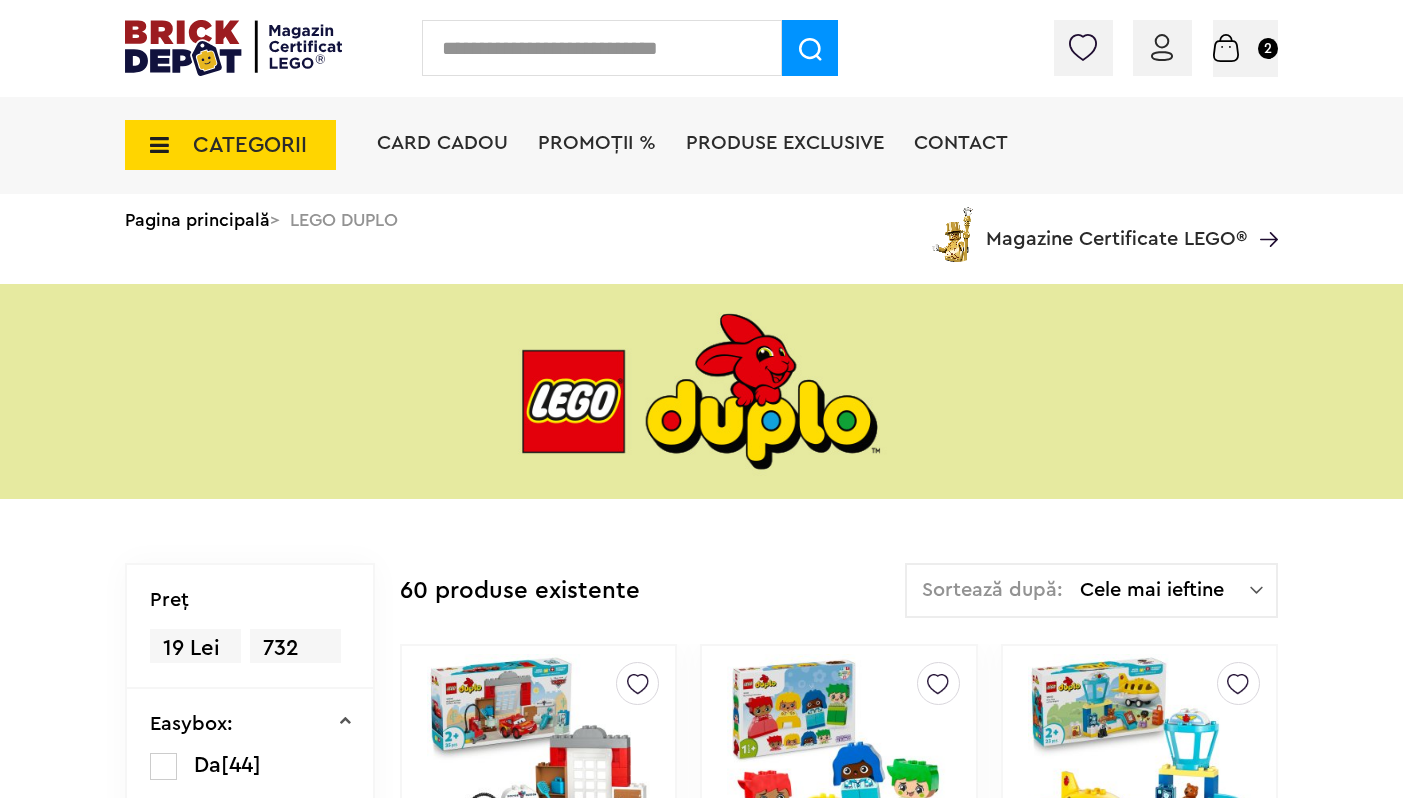 scroll, scrollTop: 0, scrollLeft: 0, axis: both 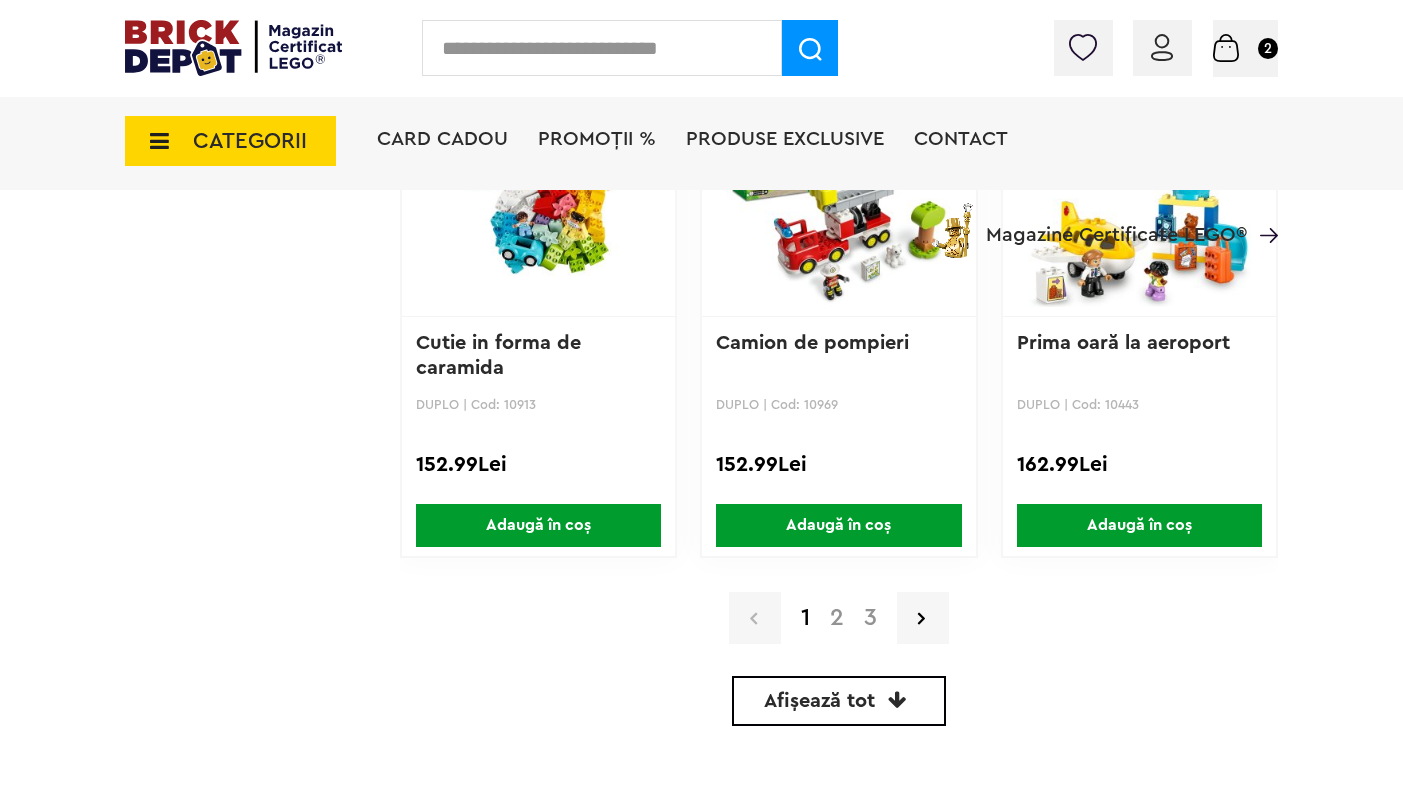 click on "2" at bounding box center [837, 618] 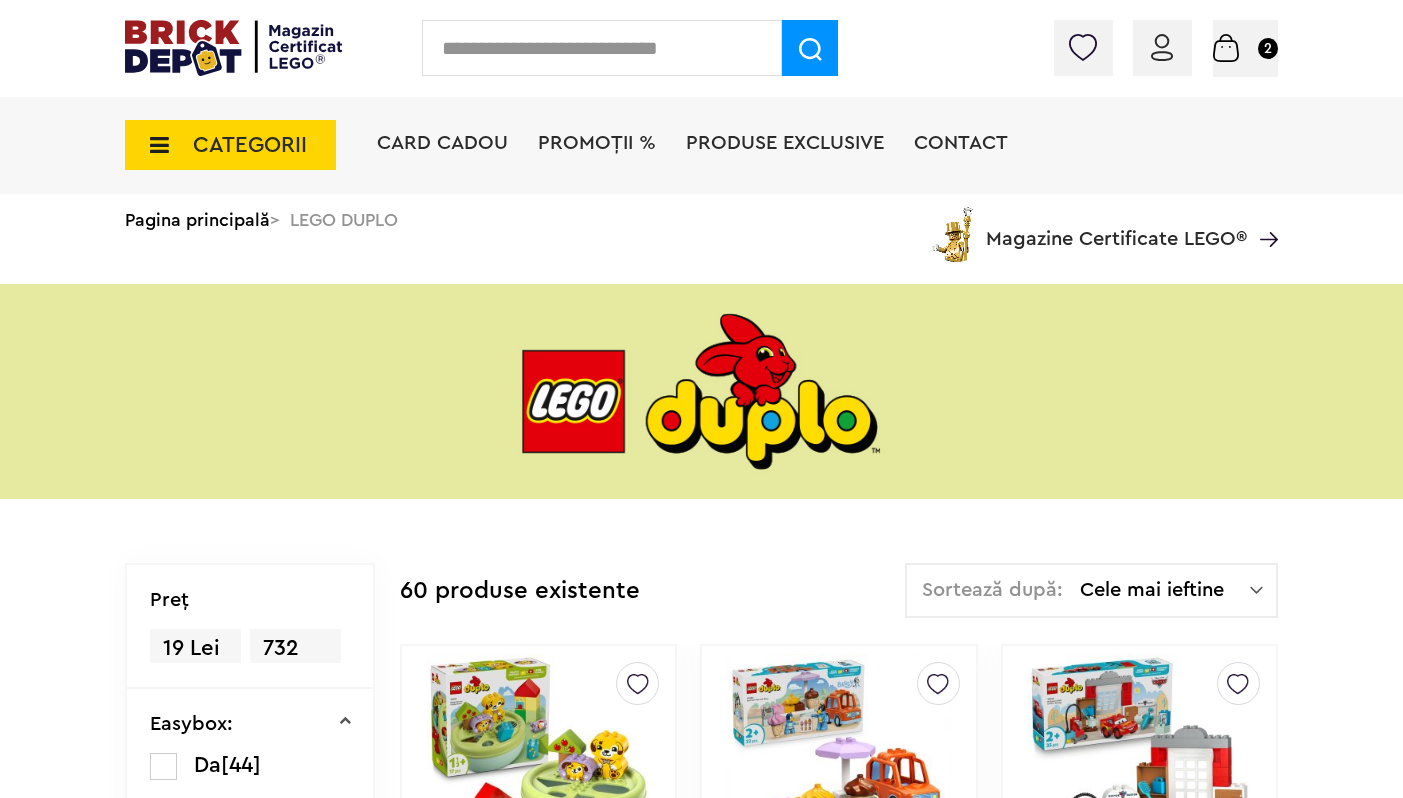 scroll, scrollTop: 0, scrollLeft: 0, axis: both 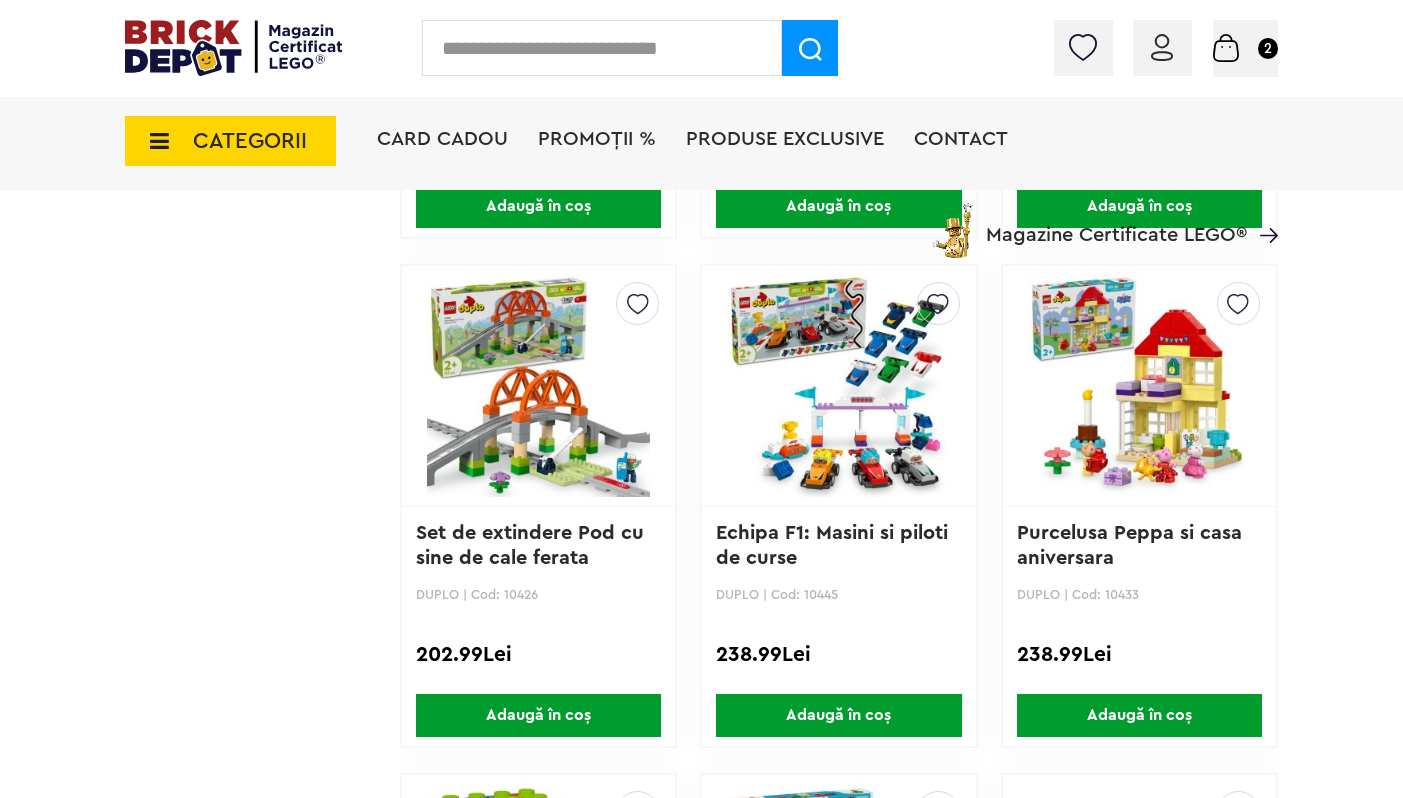 click at bounding box center [538, 386] 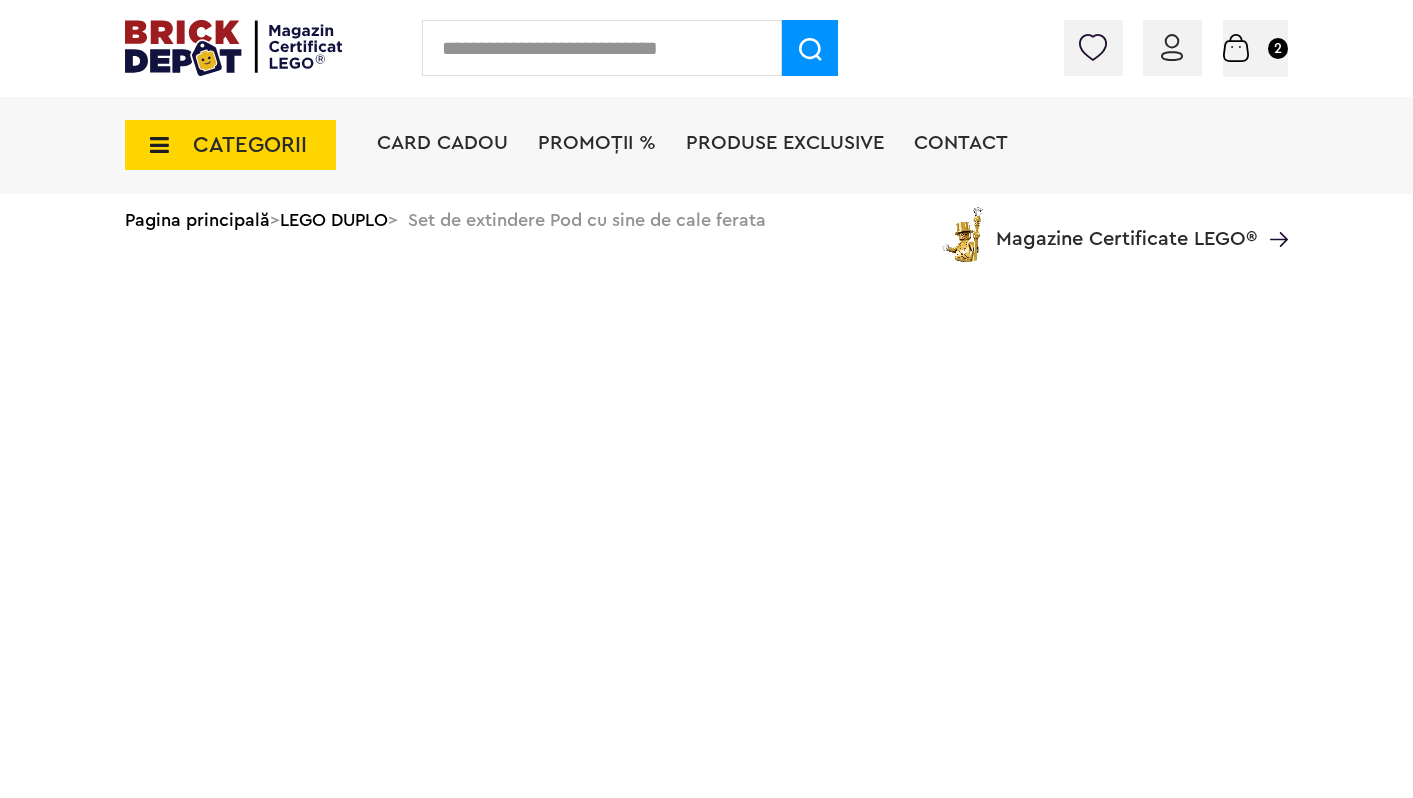 scroll, scrollTop: 0, scrollLeft: 0, axis: both 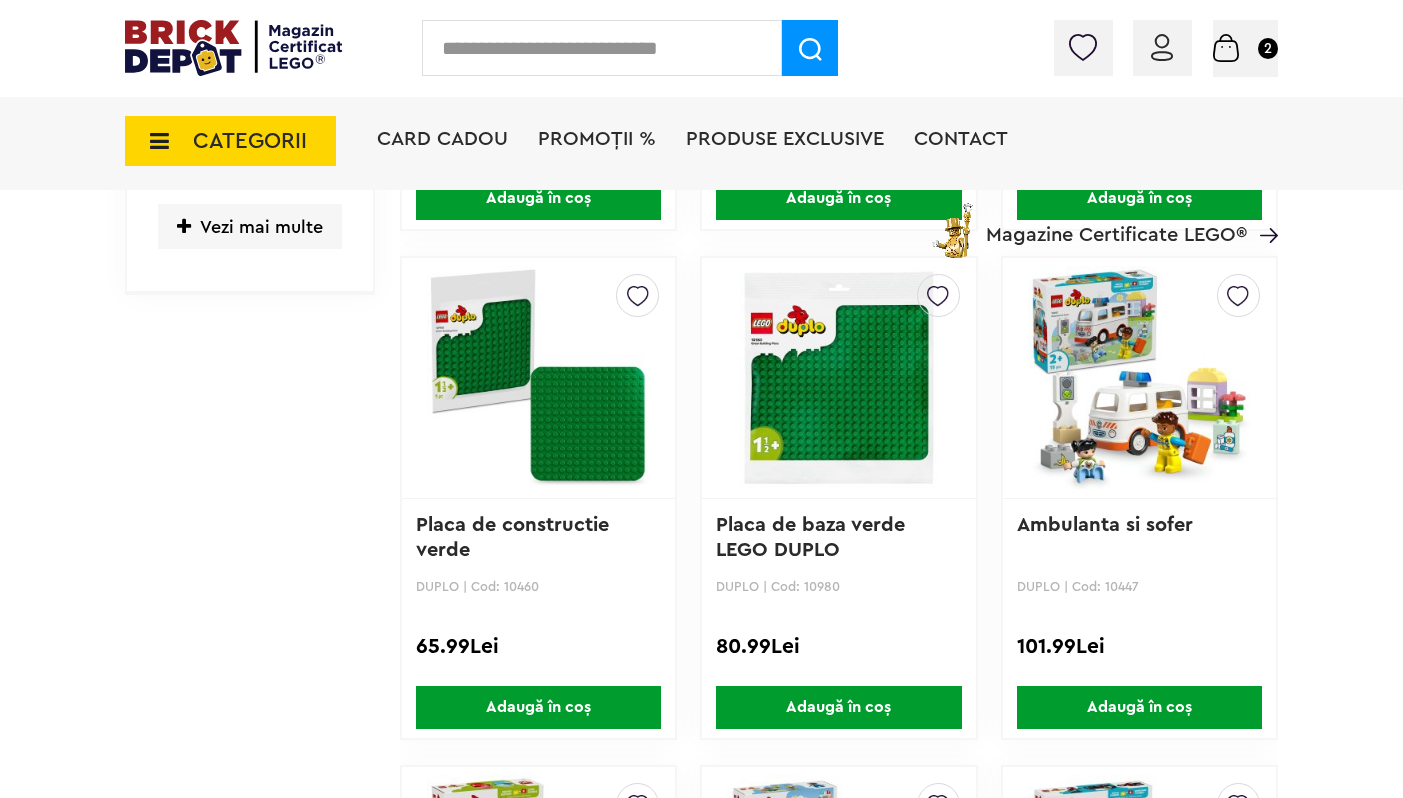 click at bounding box center [1139, 378] 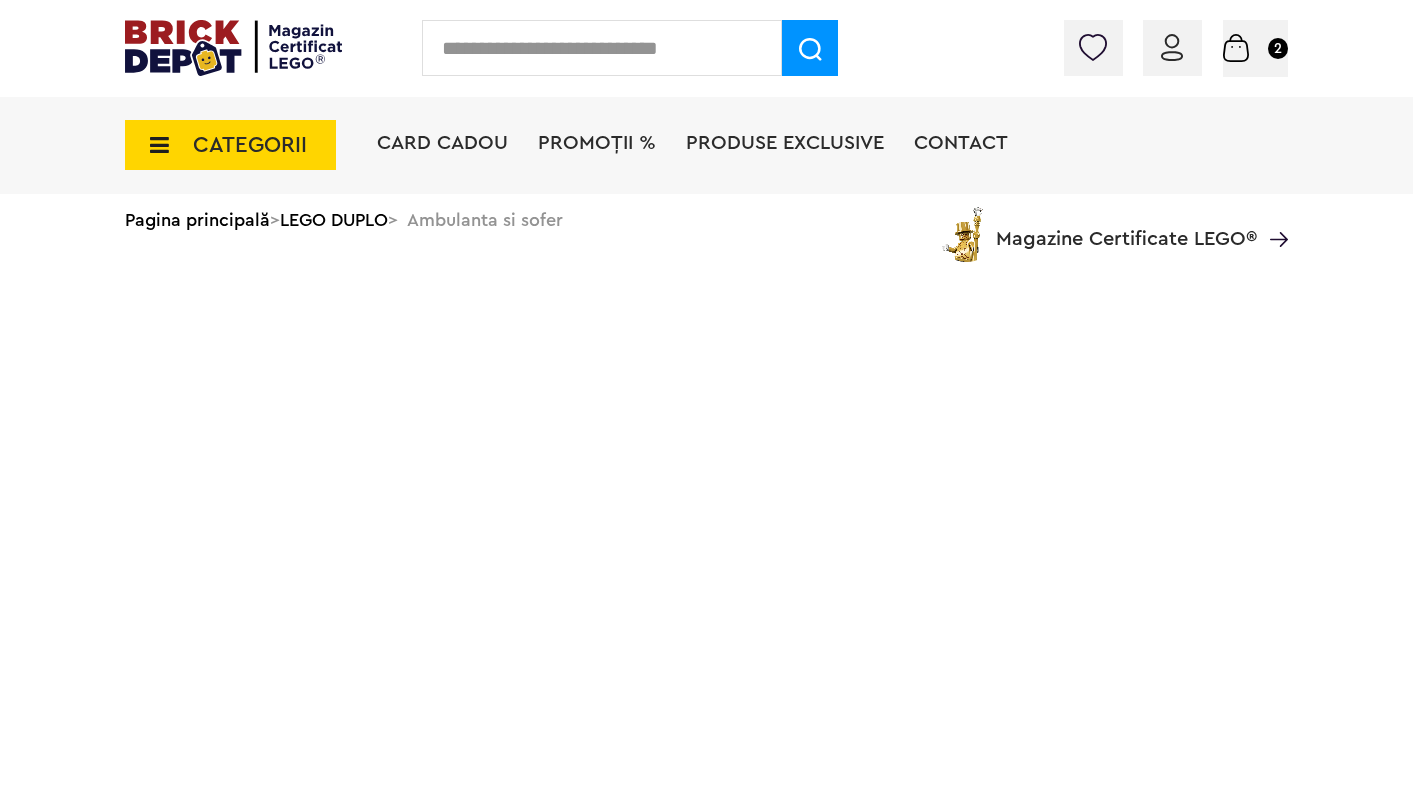scroll, scrollTop: 0, scrollLeft: 0, axis: both 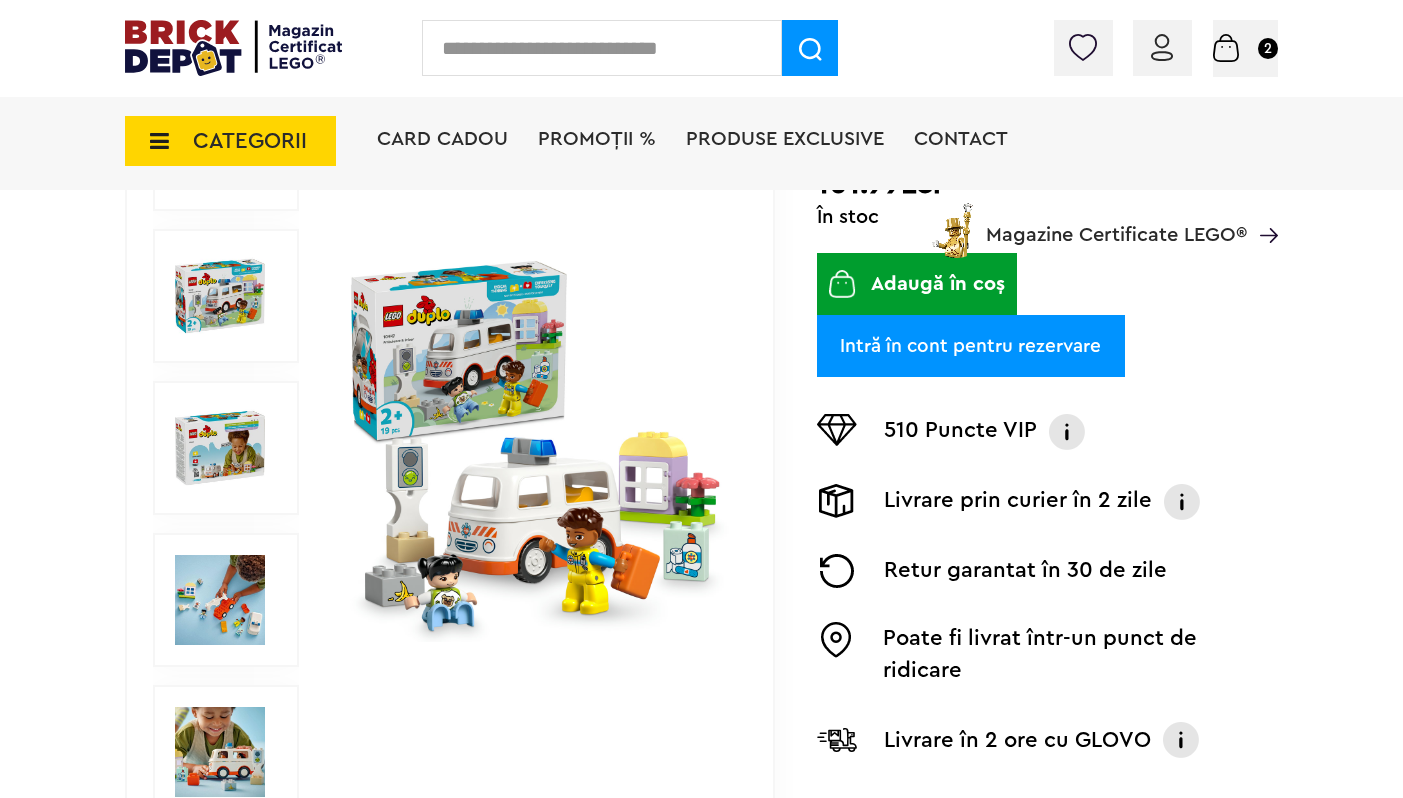 click at bounding box center (1226, 48) 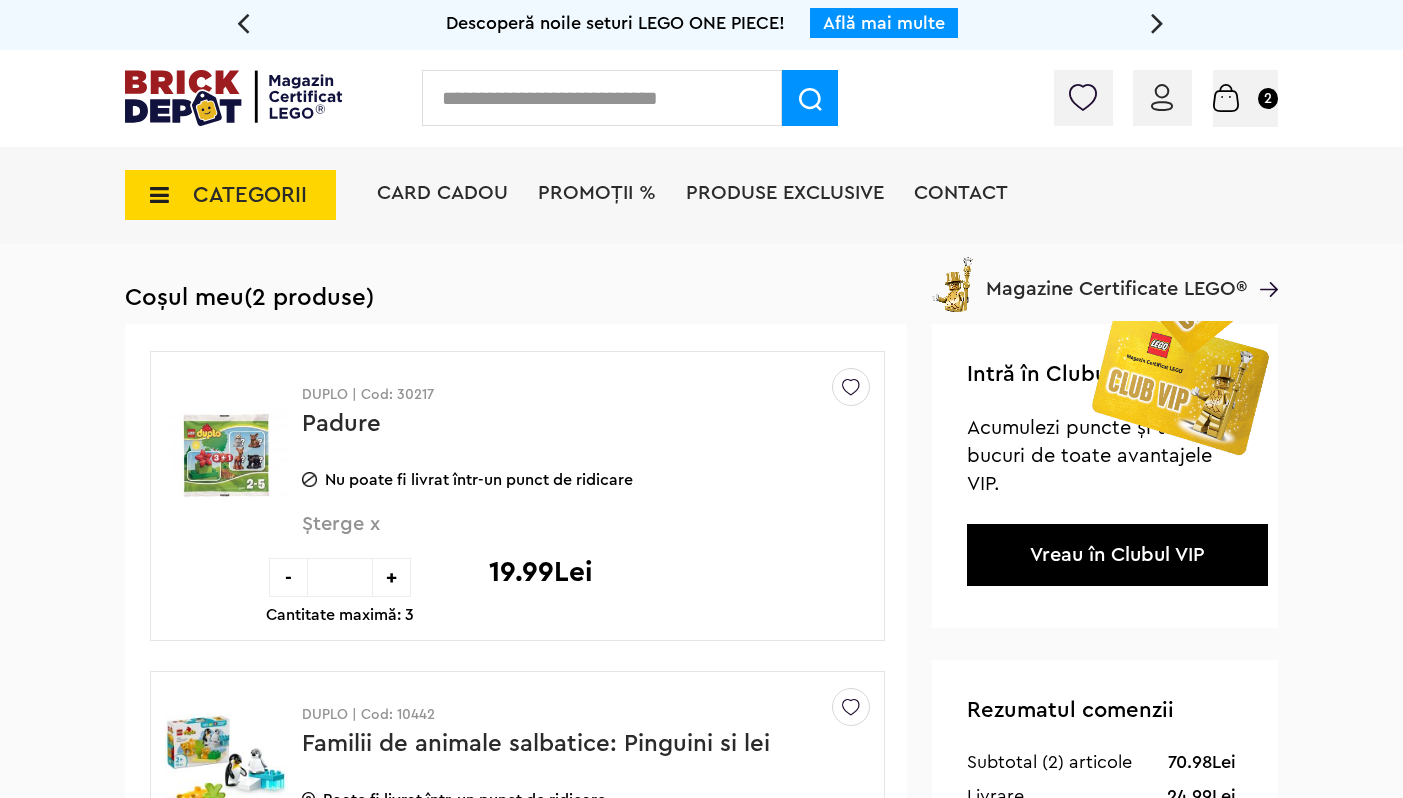 scroll, scrollTop: 0, scrollLeft: 0, axis: both 